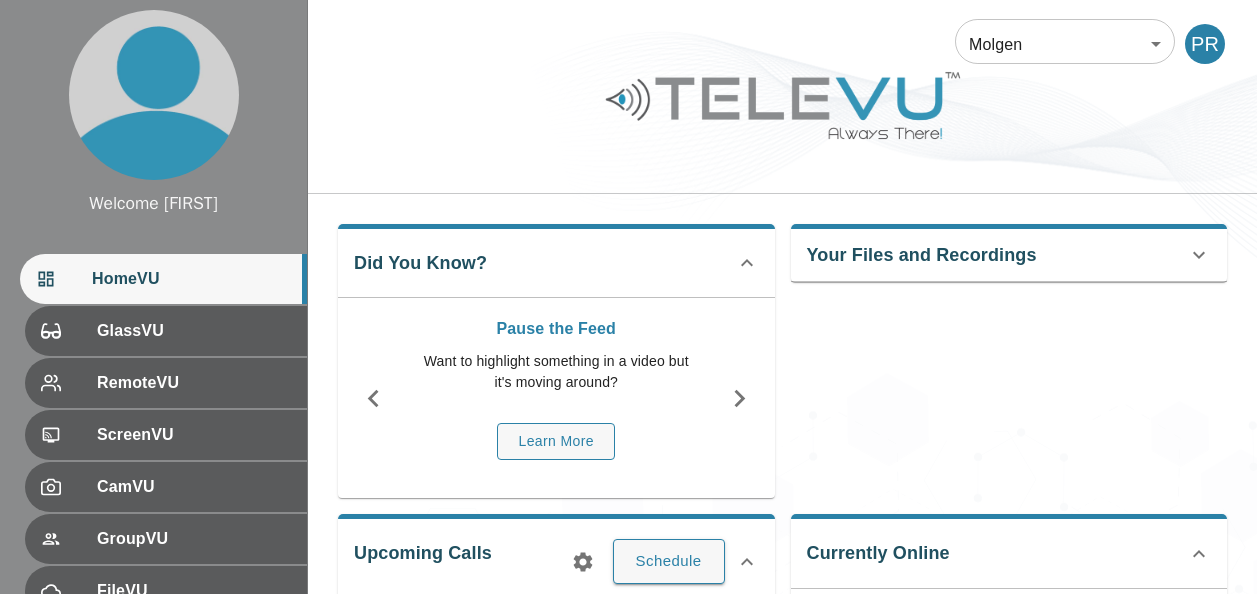 scroll, scrollTop: 0, scrollLeft: 0, axis: both 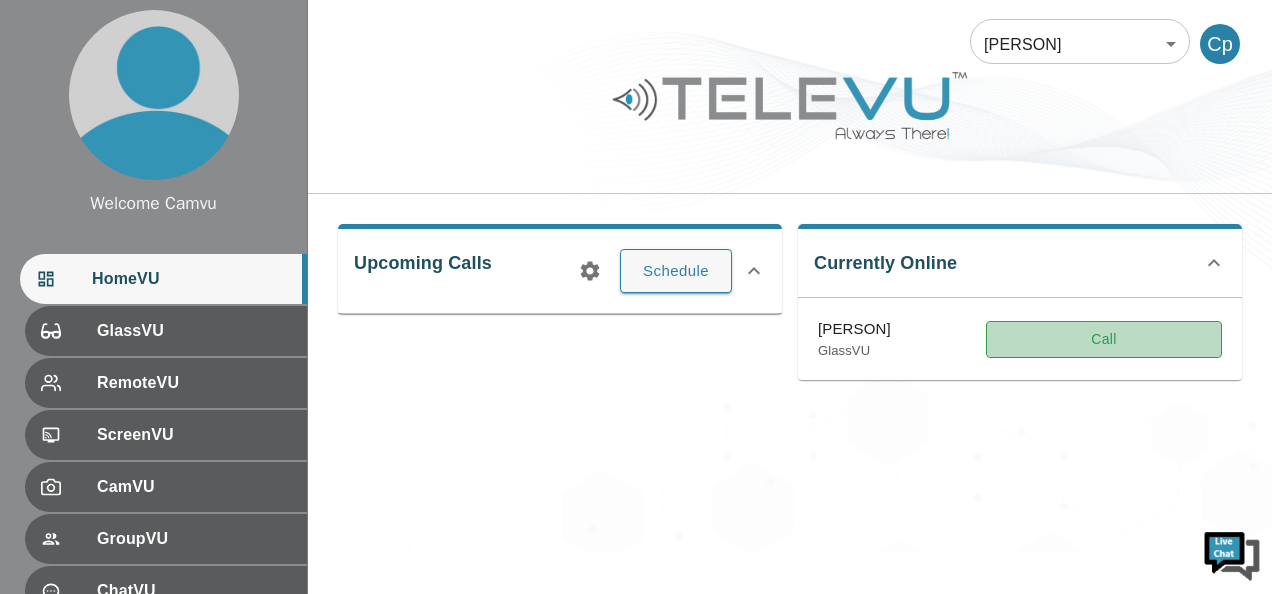click on "Call" at bounding box center [1104, 339] 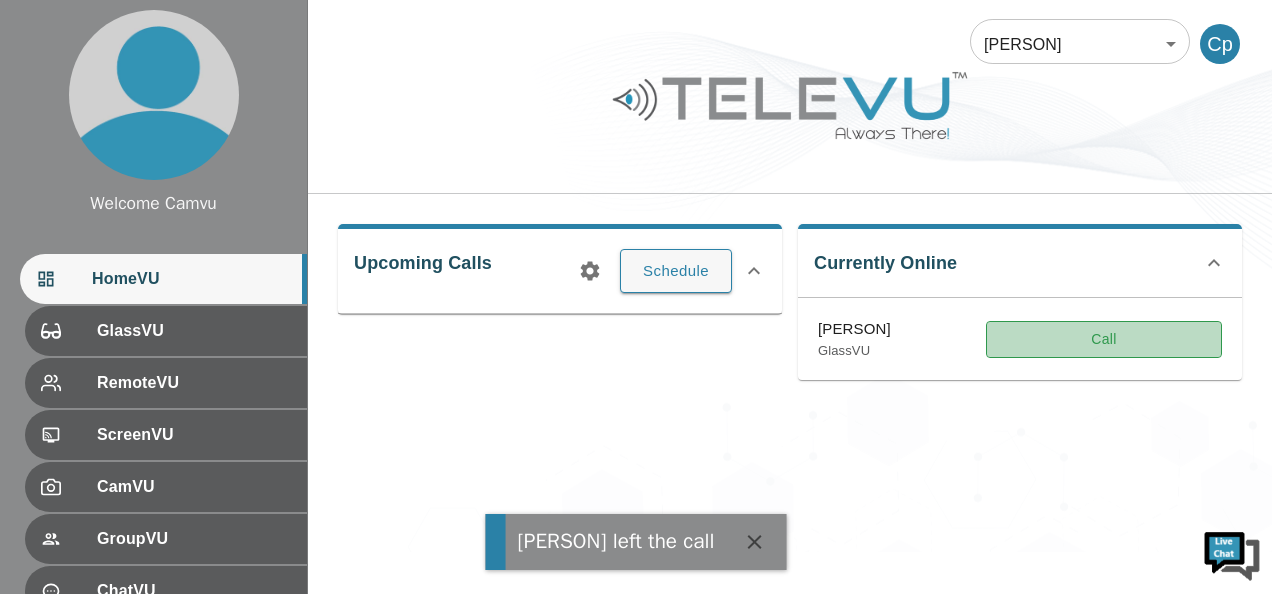 click on "Call" at bounding box center [1104, 339] 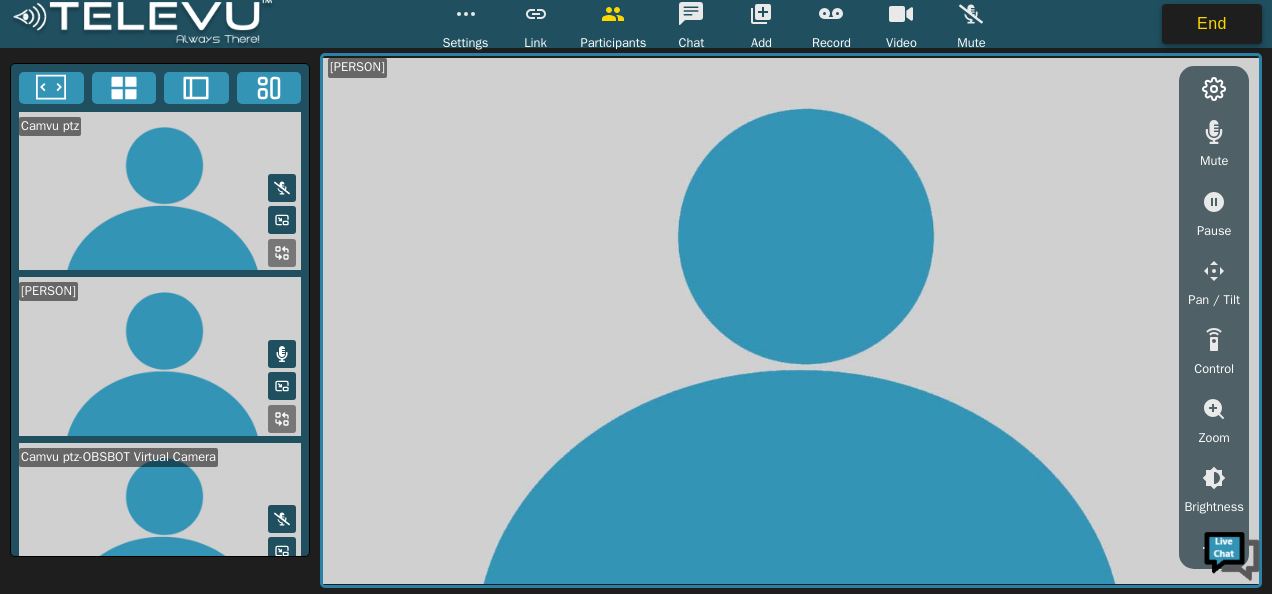 click on "End" at bounding box center [1212, 24] 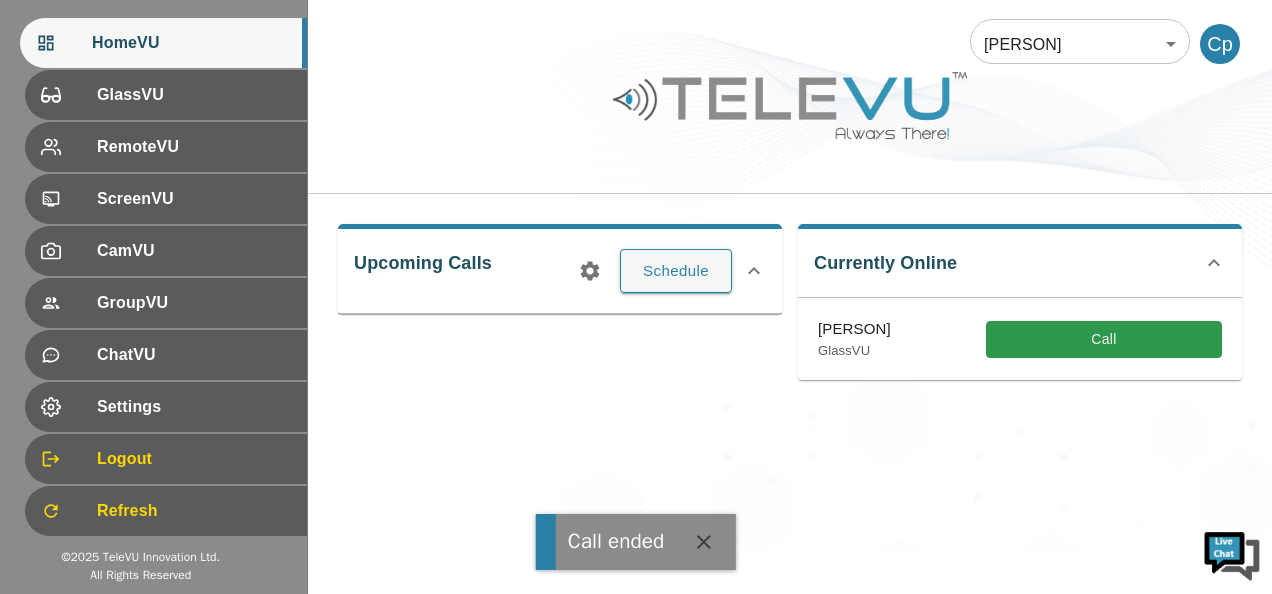 scroll, scrollTop: 238, scrollLeft: 0, axis: vertical 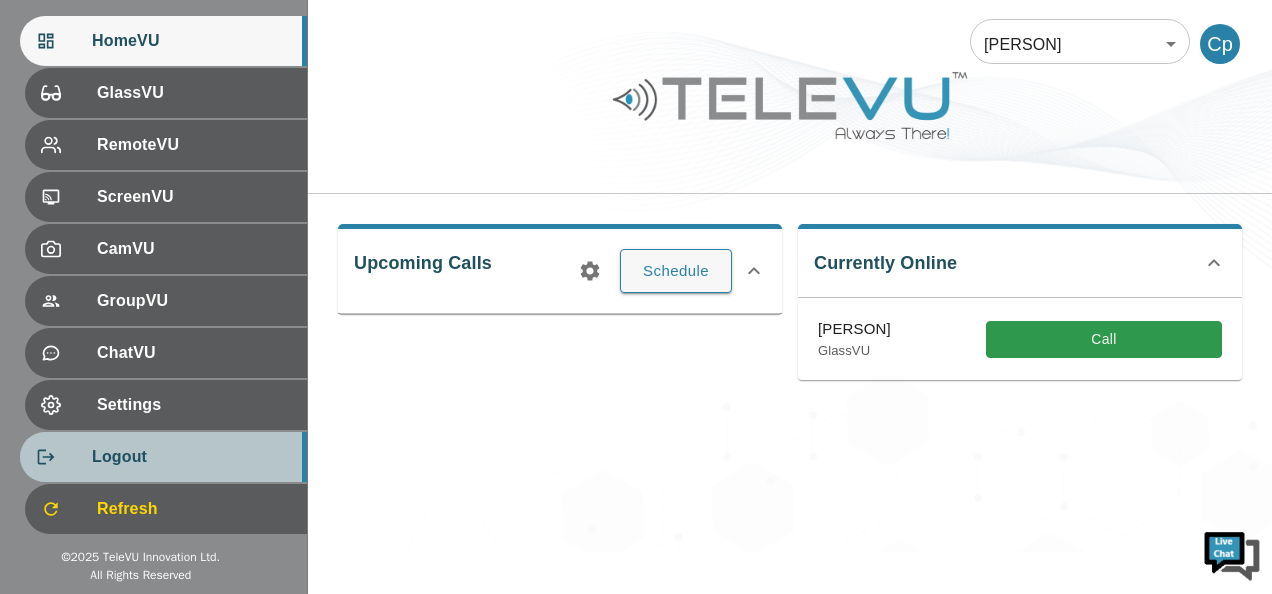 click on "Logout" at bounding box center (191, 457) 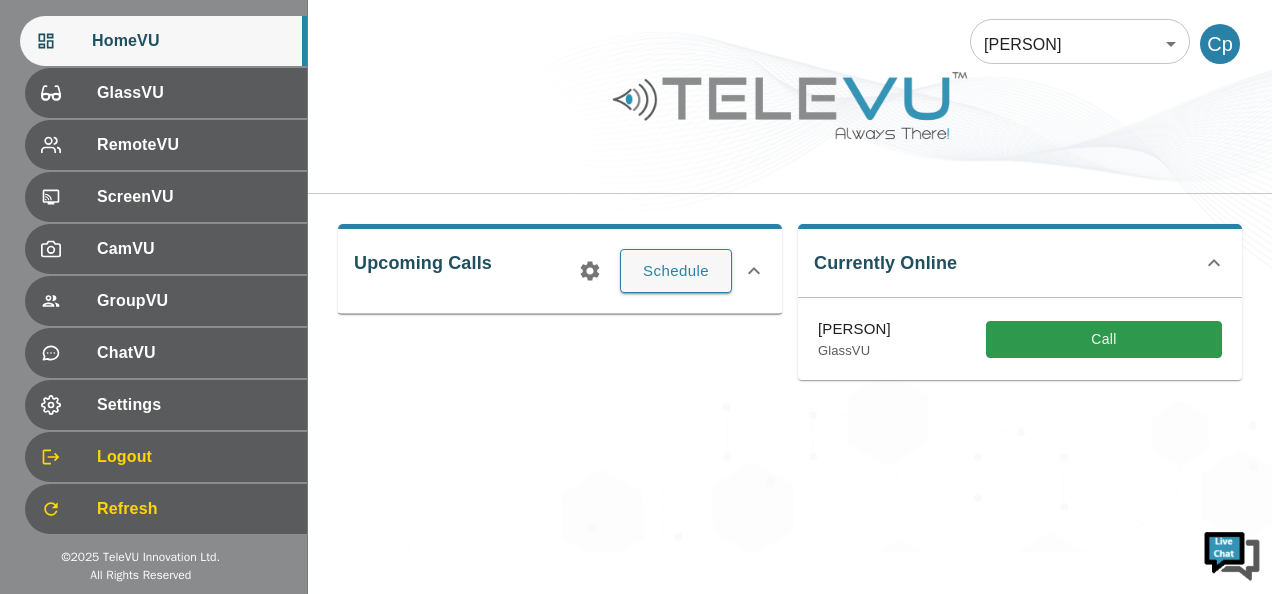 scroll, scrollTop: 2, scrollLeft: 0, axis: vertical 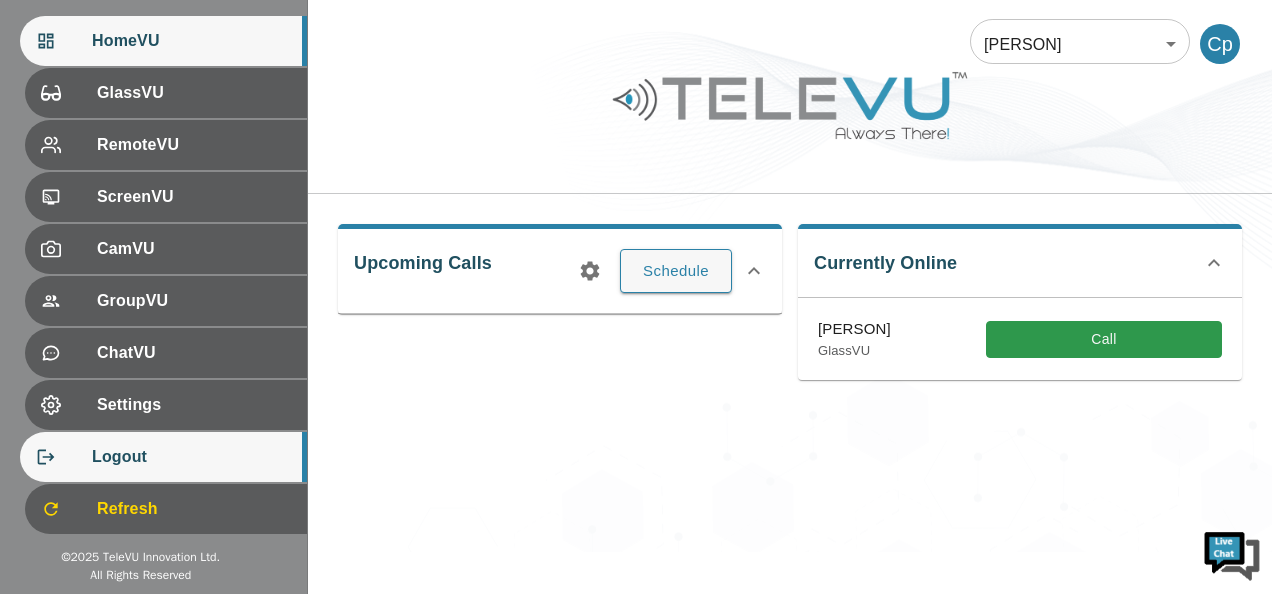 click on "Logout" at bounding box center (191, 457) 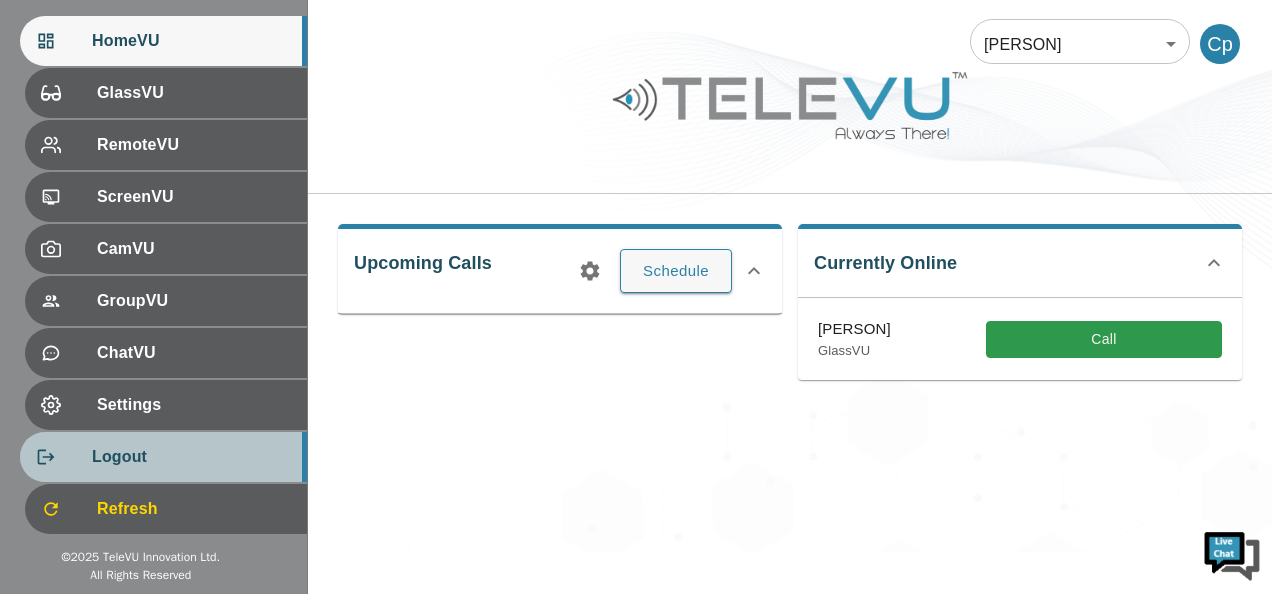 click on "Logout" at bounding box center [191, 457] 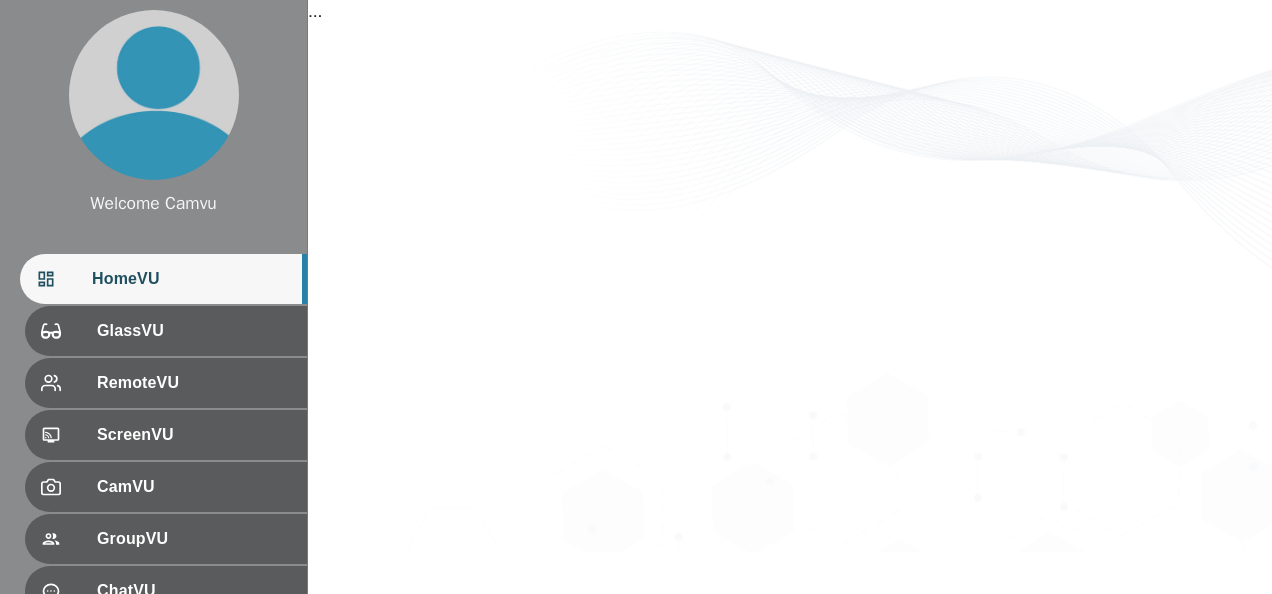 scroll, scrollTop: 0, scrollLeft: 0, axis: both 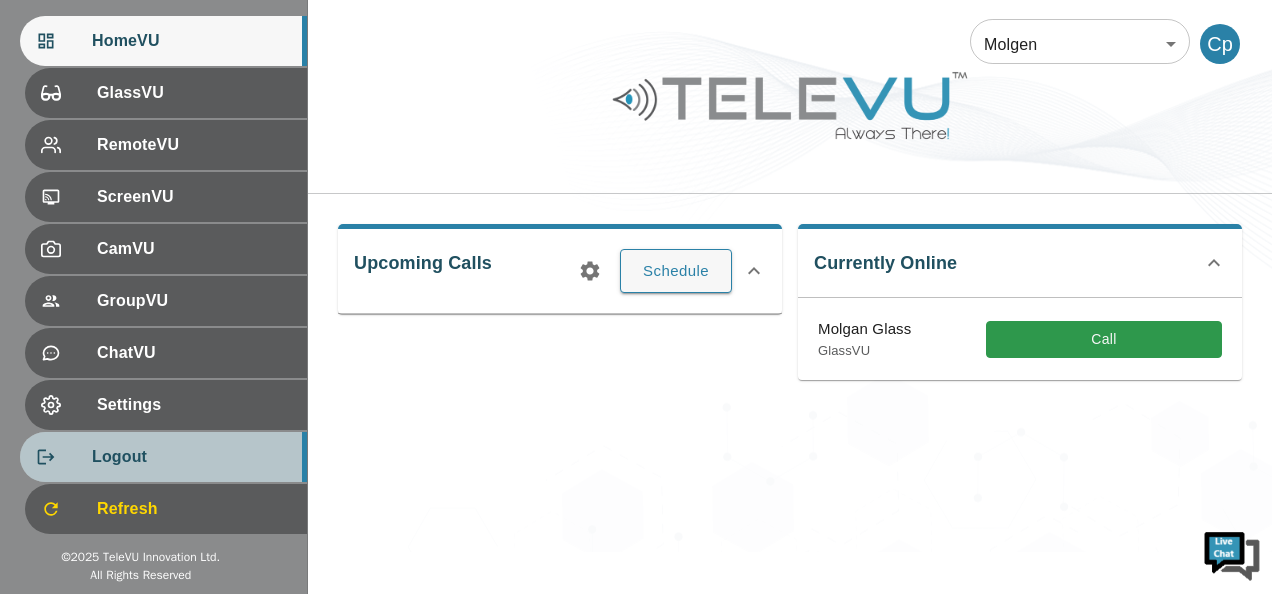 click on "Logout" at bounding box center (191, 457) 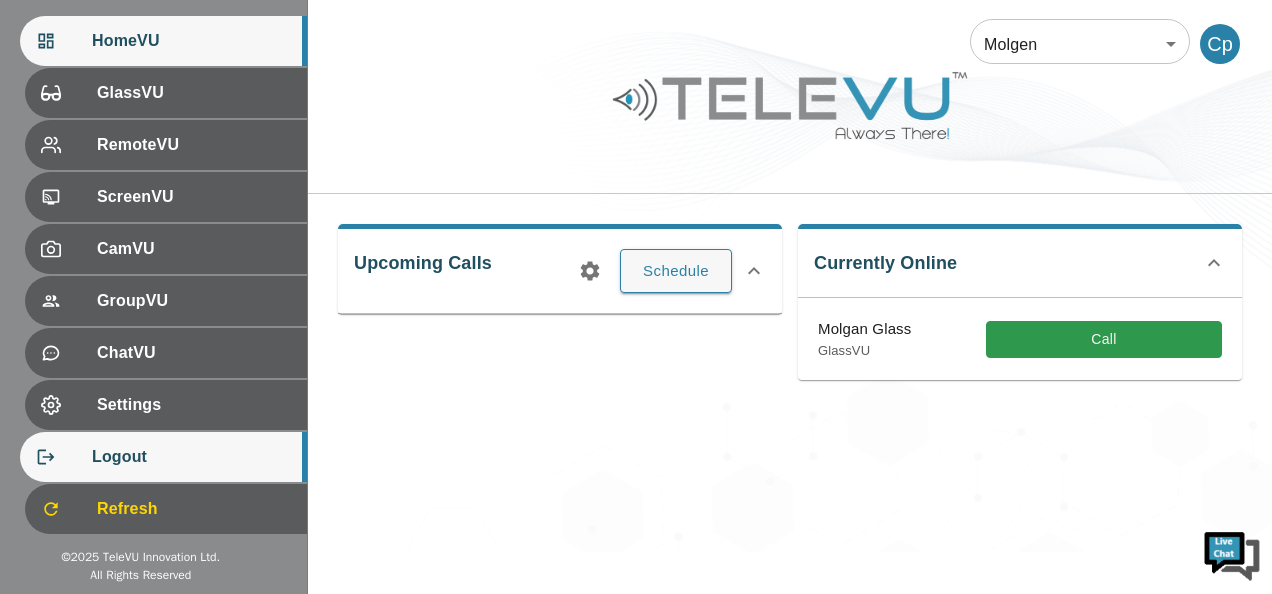 click on "Logout" at bounding box center (191, 457) 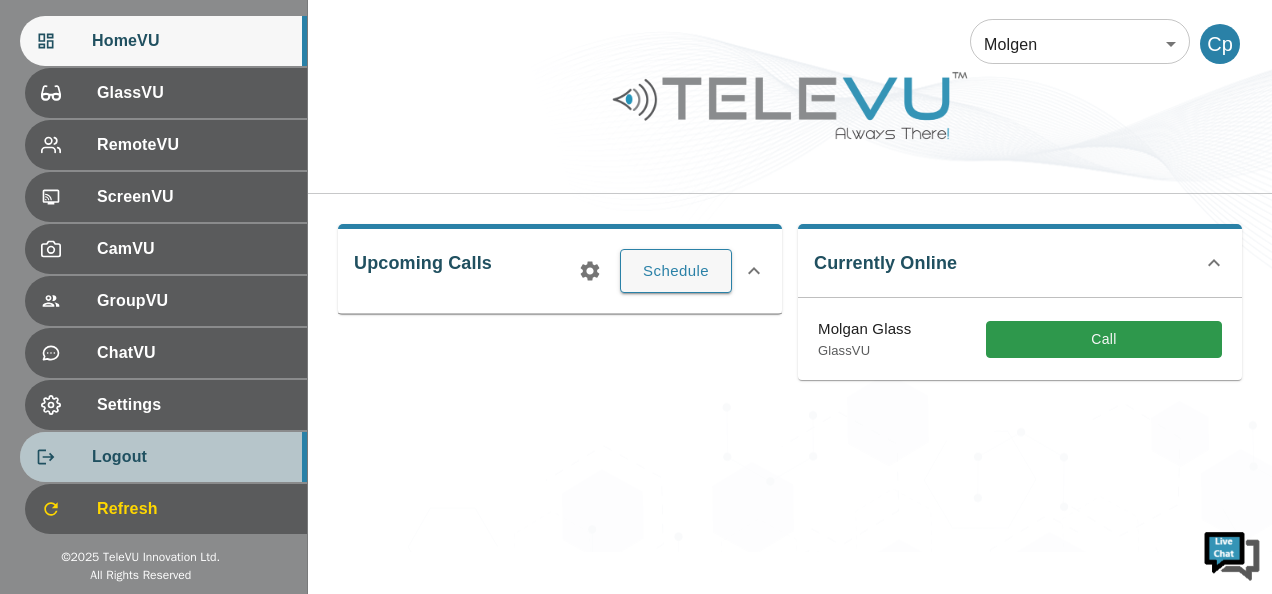 click on "Logout" at bounding box center [191, 457] 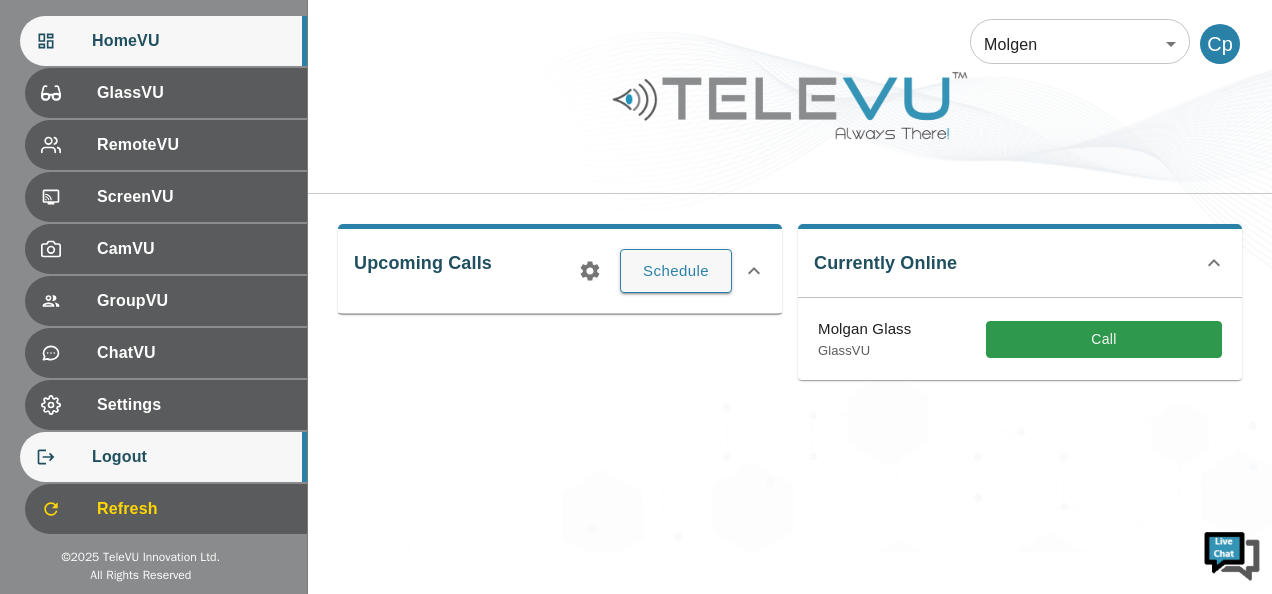 scroll, scrollTop: 0, scrollLeft: 0, axis: both 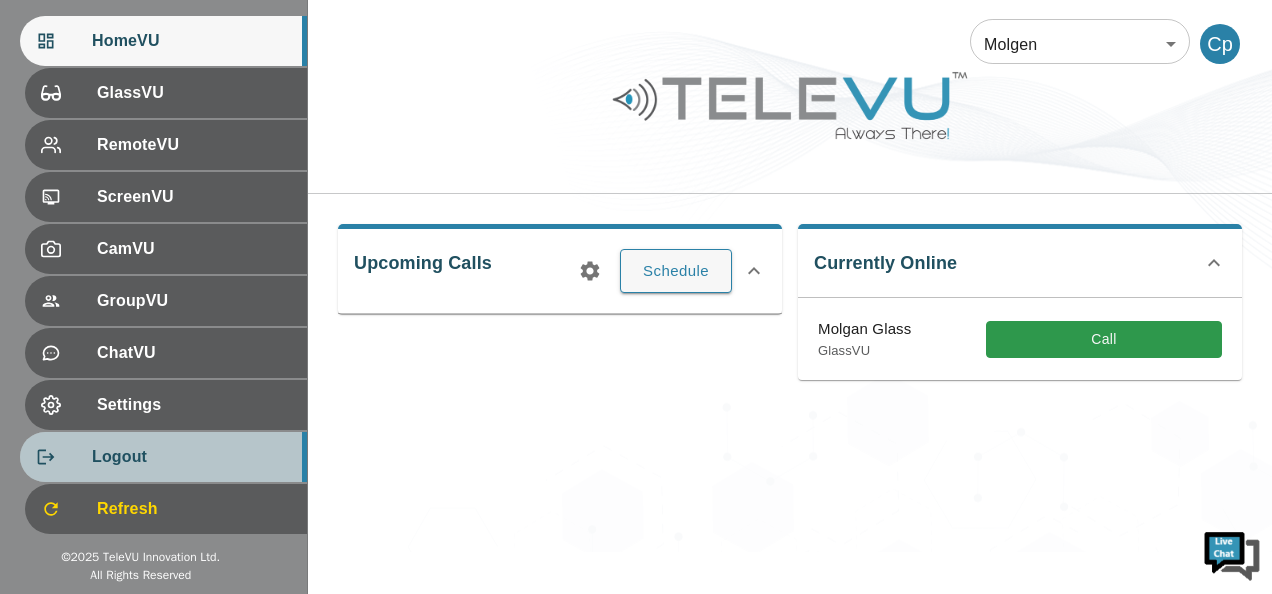 click 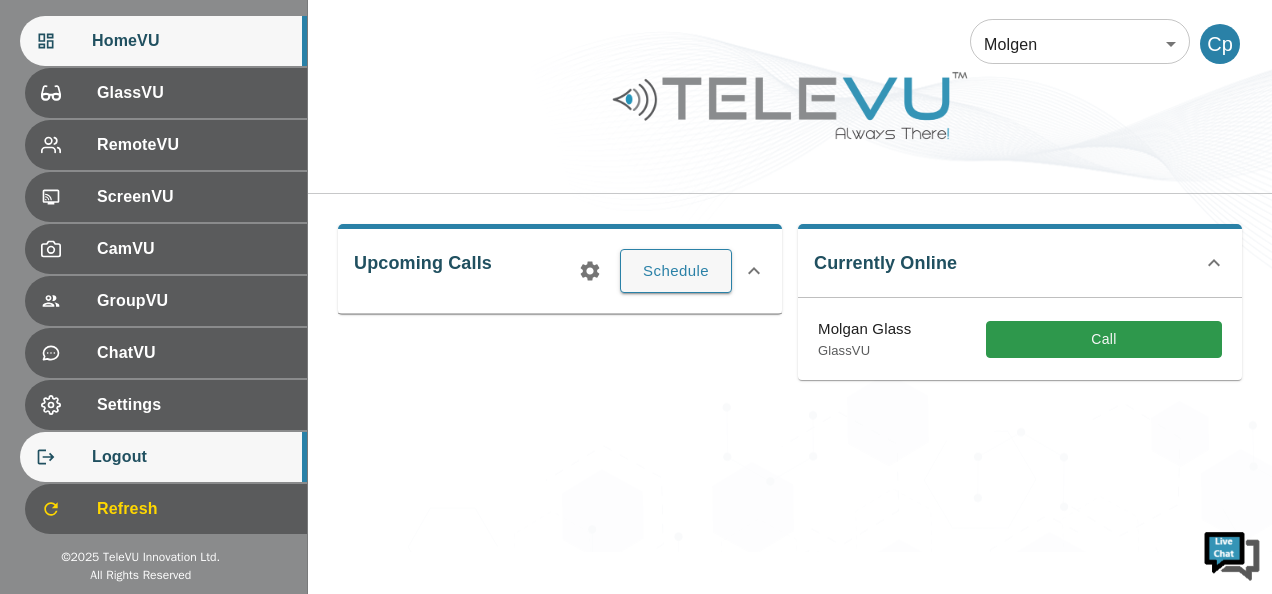 click 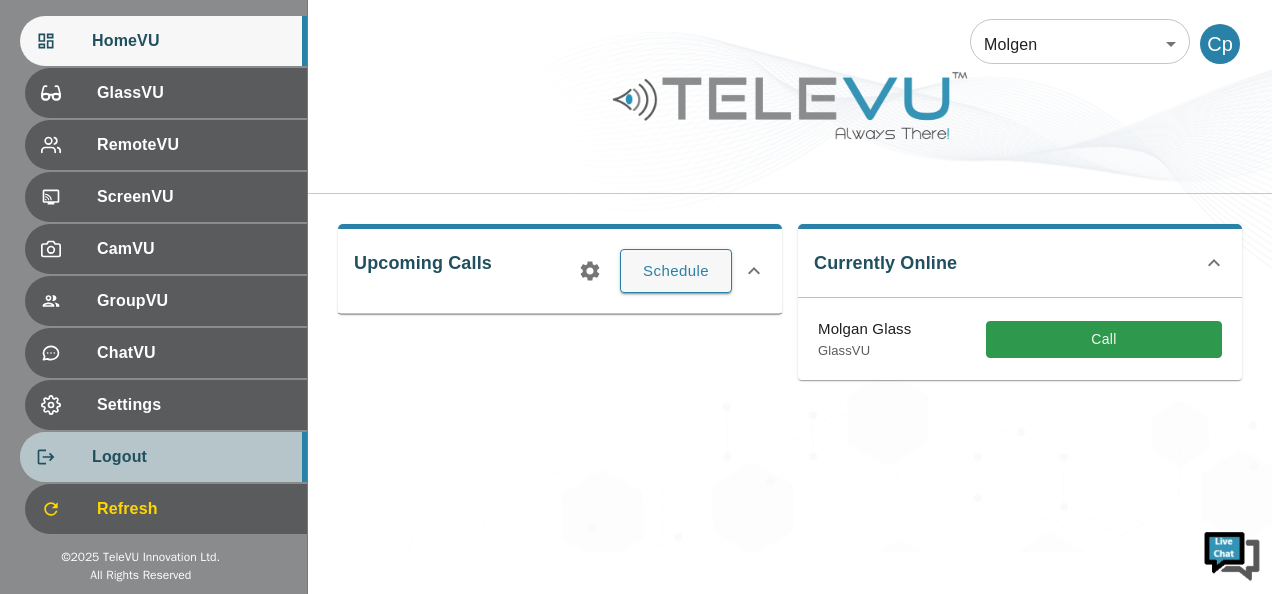 click 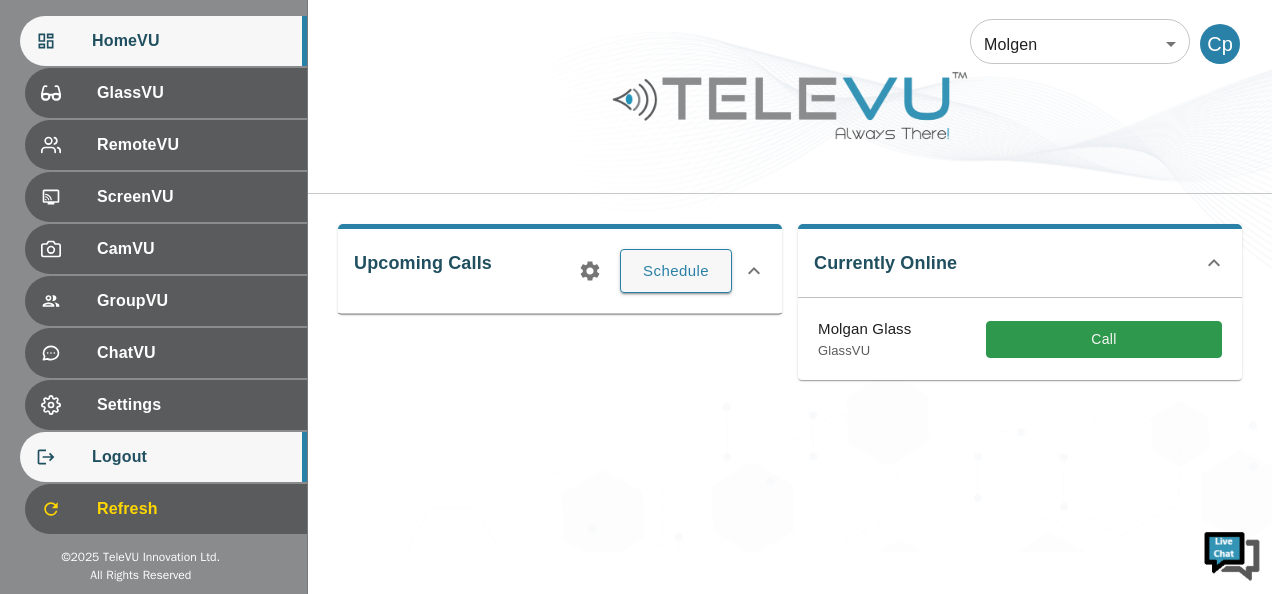 click 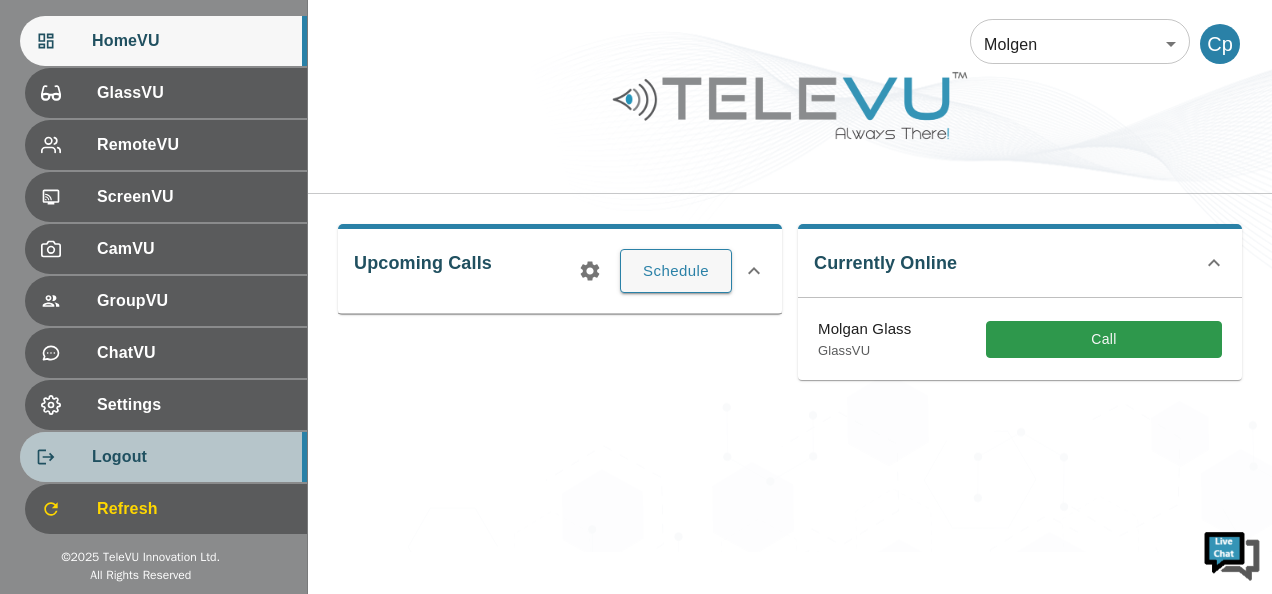 click 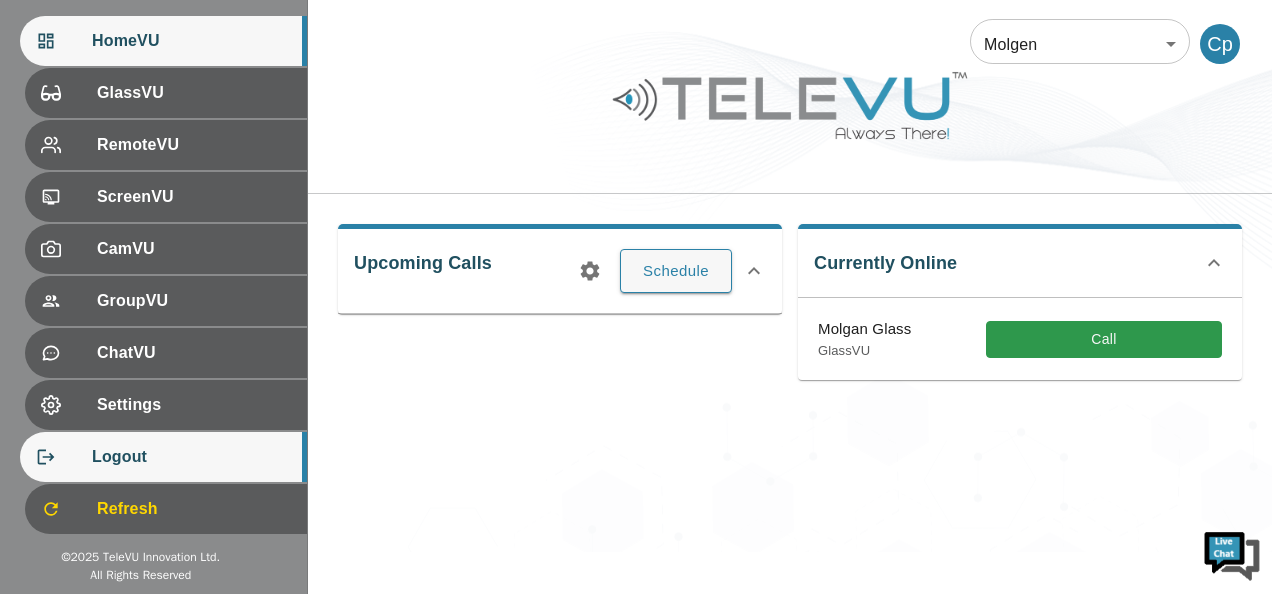 click on "Logout" at bounding box center [191, 457] 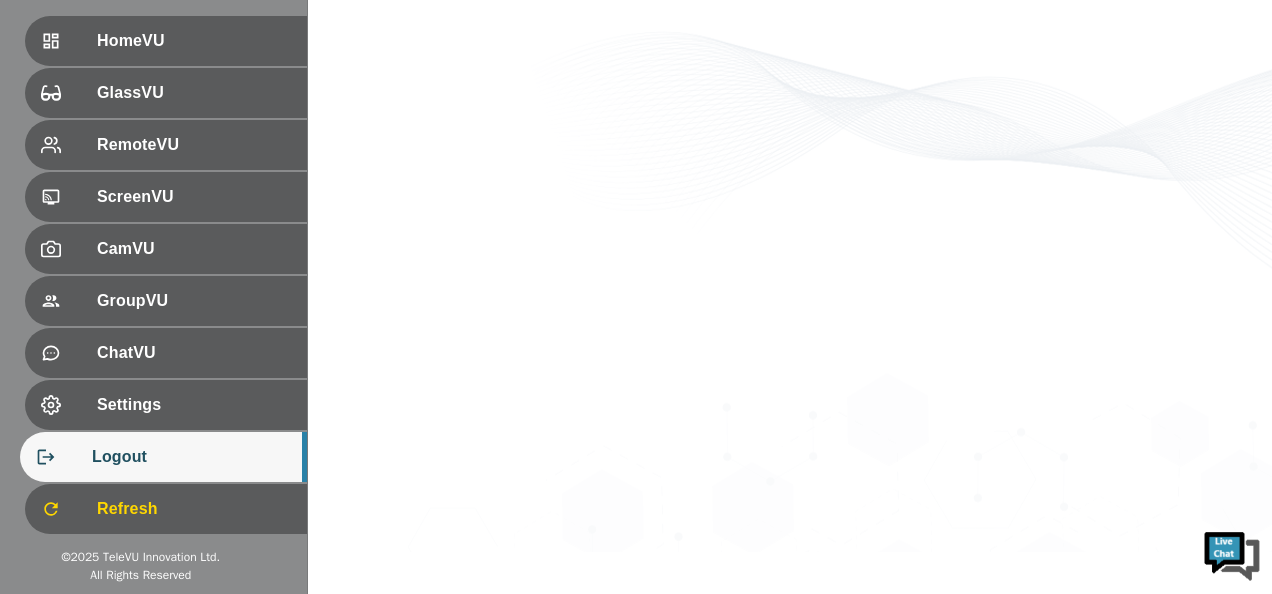 click on "Logout" at bounding box center (191, 457) 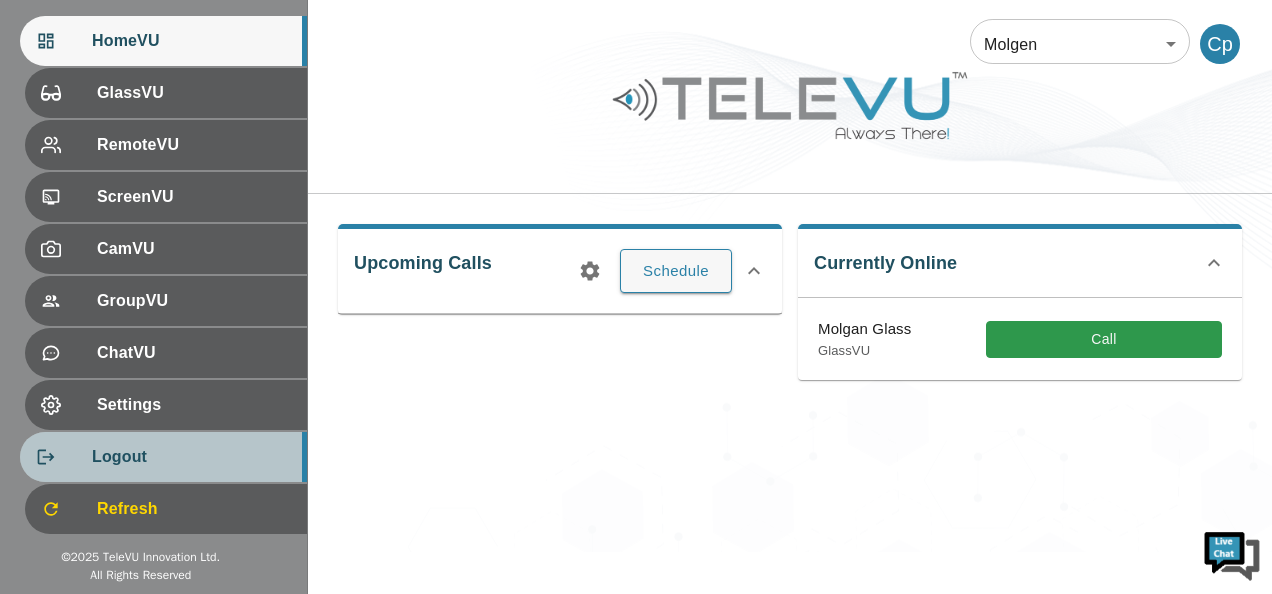 click on "Logout" at bounding box center [191, 457] 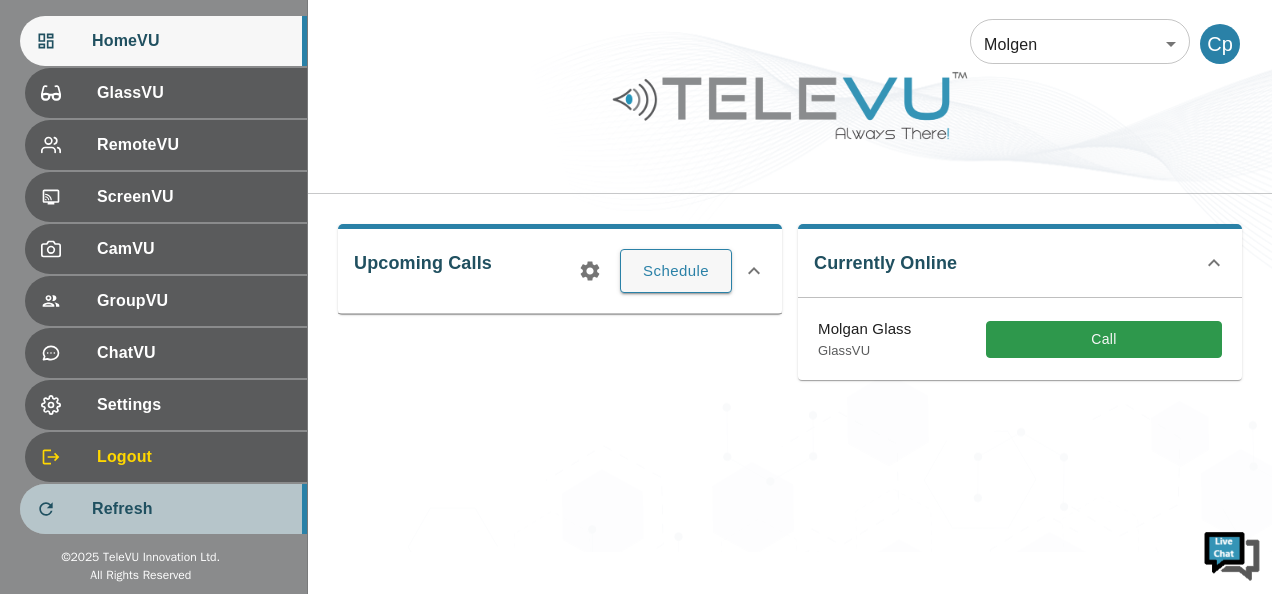 click on "Refresh" at bounding box center [191, 509] 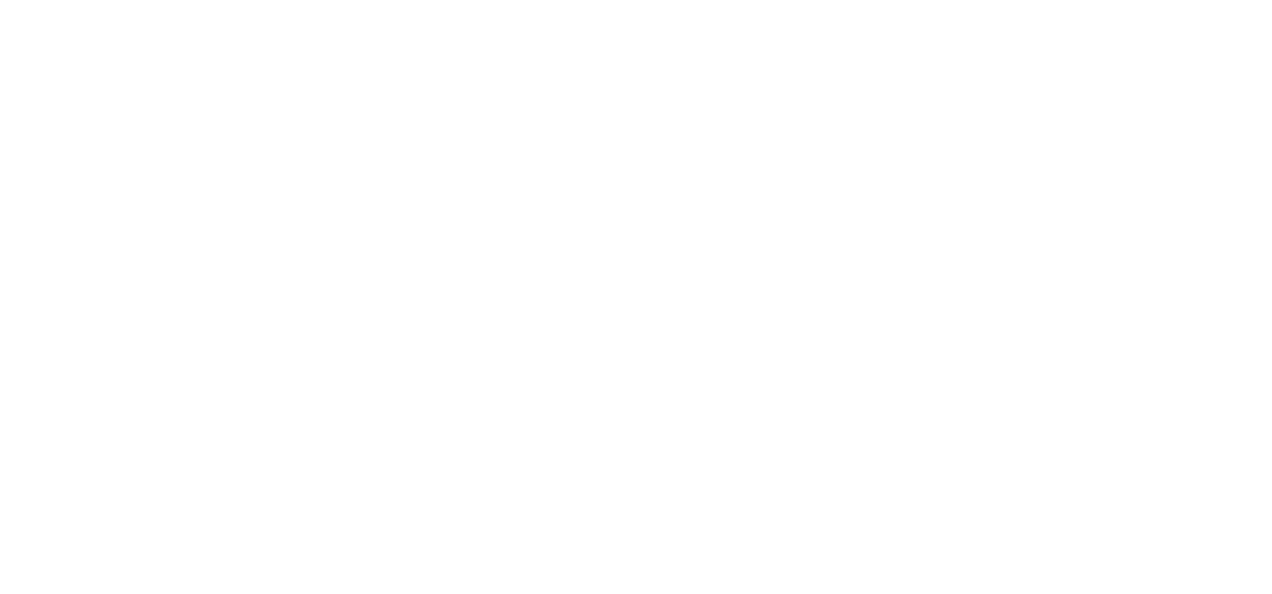 scroll, scrollTop: 0, scrollLeft: 0, axis: both 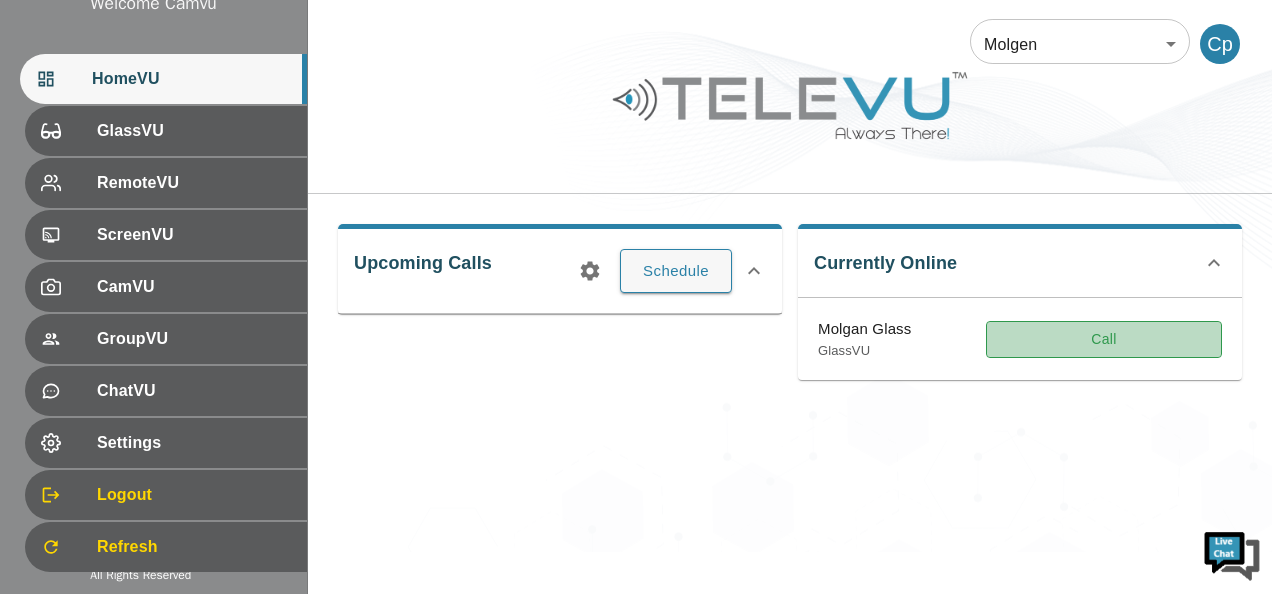 click on "Call" at bounding box center (1104, 339) 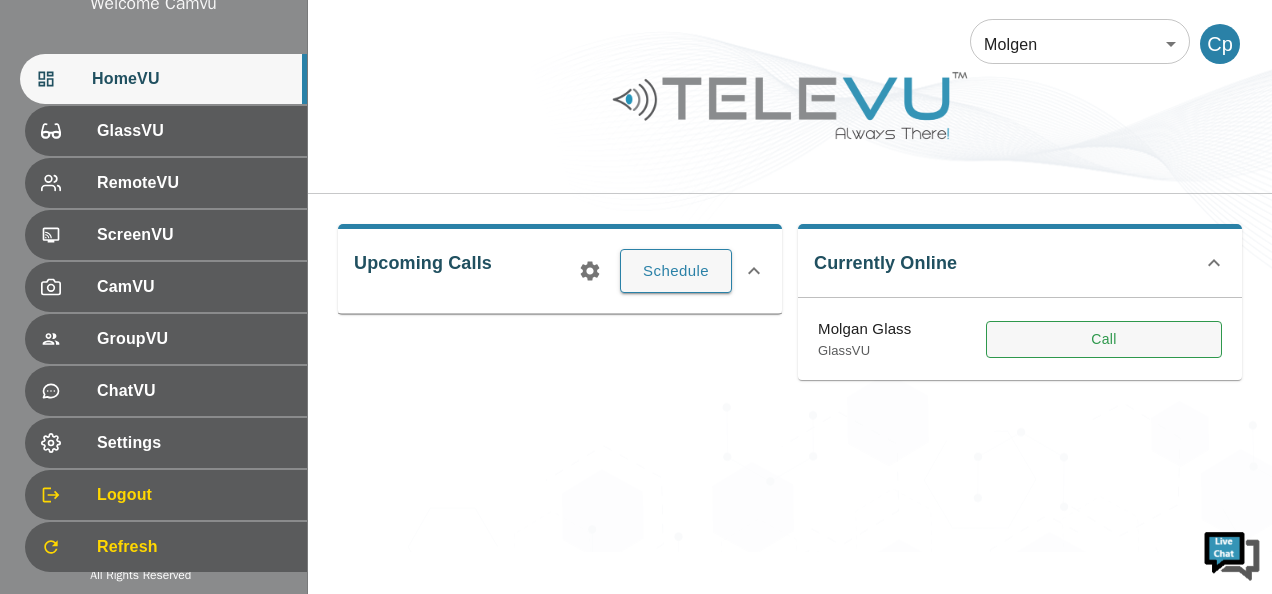 scroll, scrollTop: 0, scrollLeft: 0, axis: both 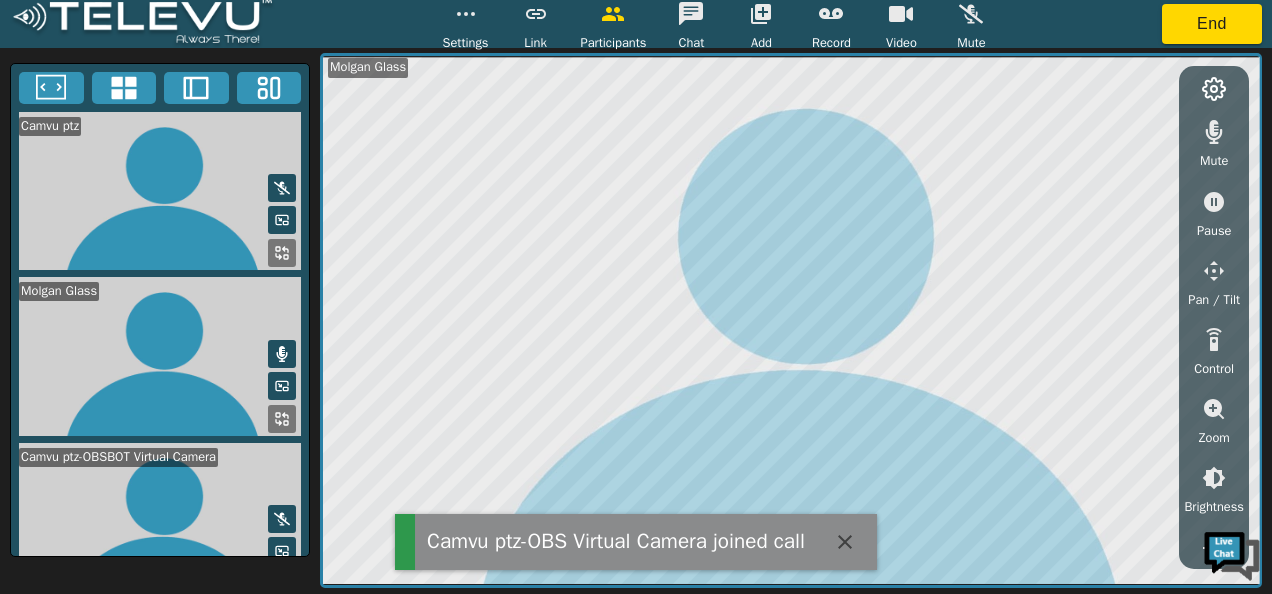 click 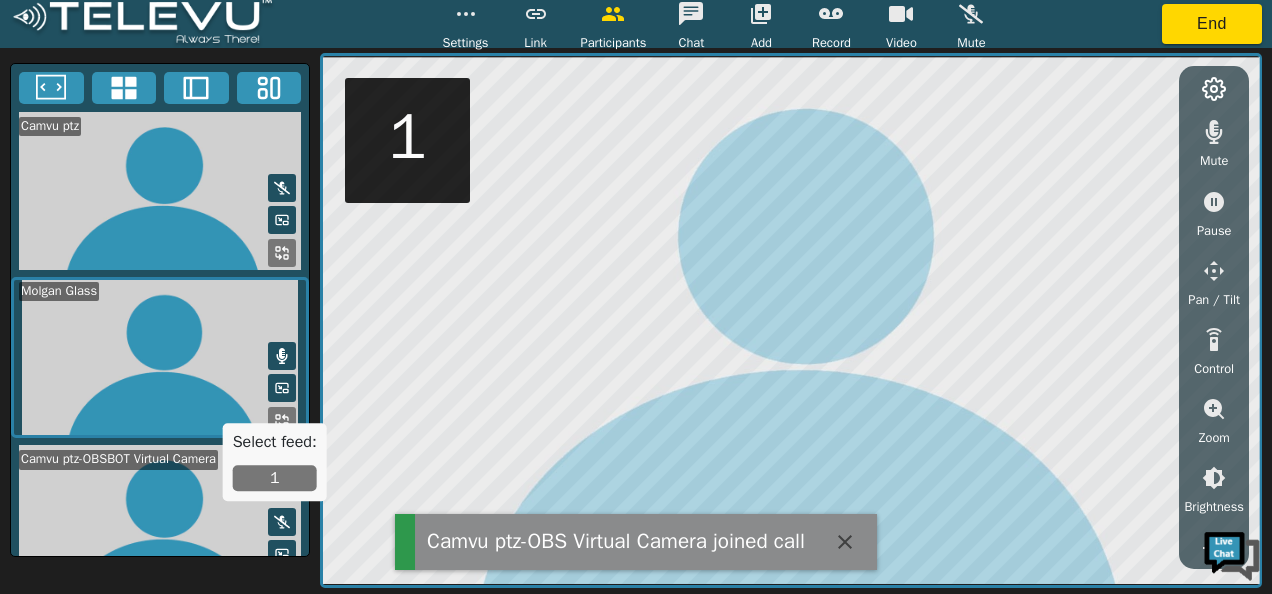 click on "1" at bounding box center (275, 479) 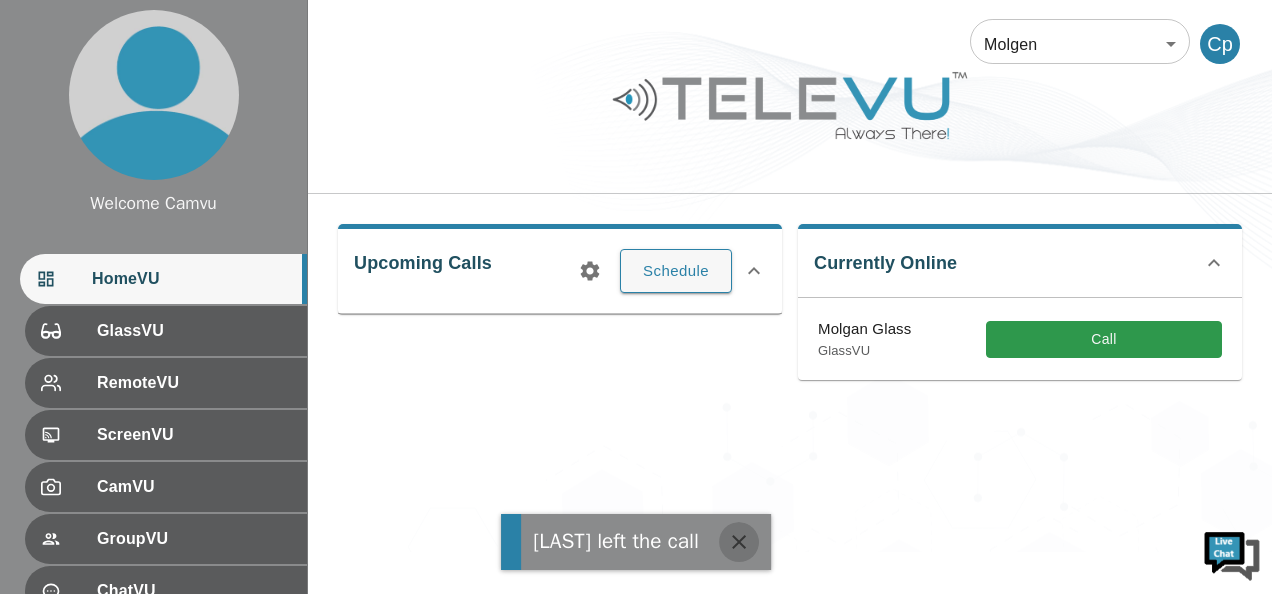 click 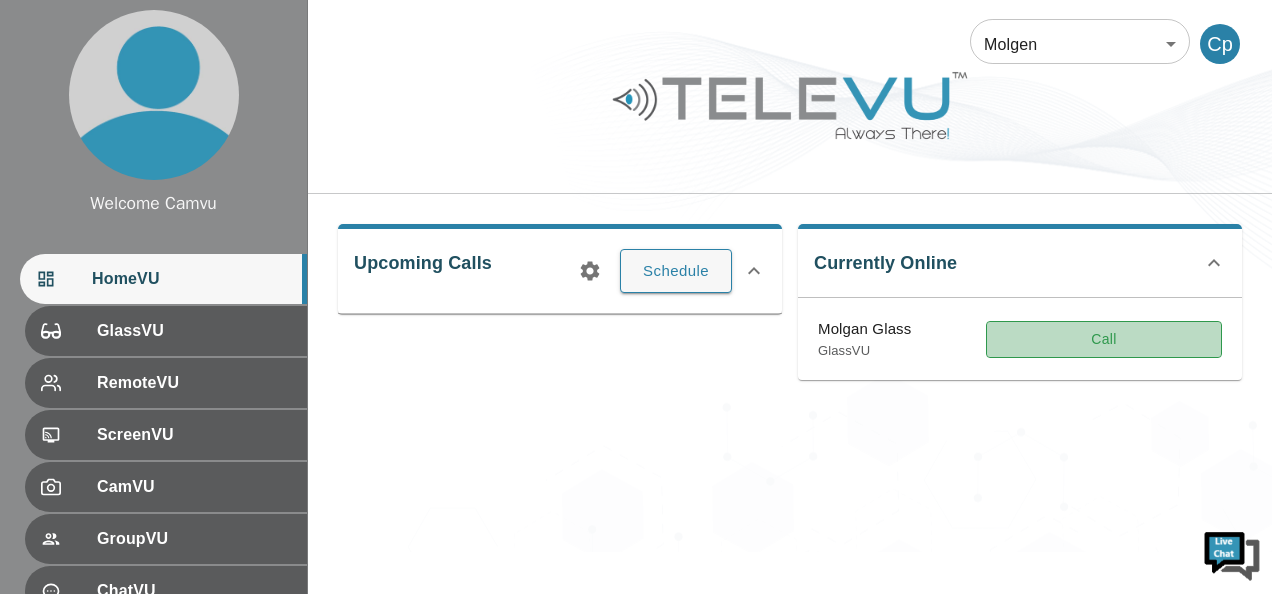 click on "Call" at bounding box center [1104, 339] 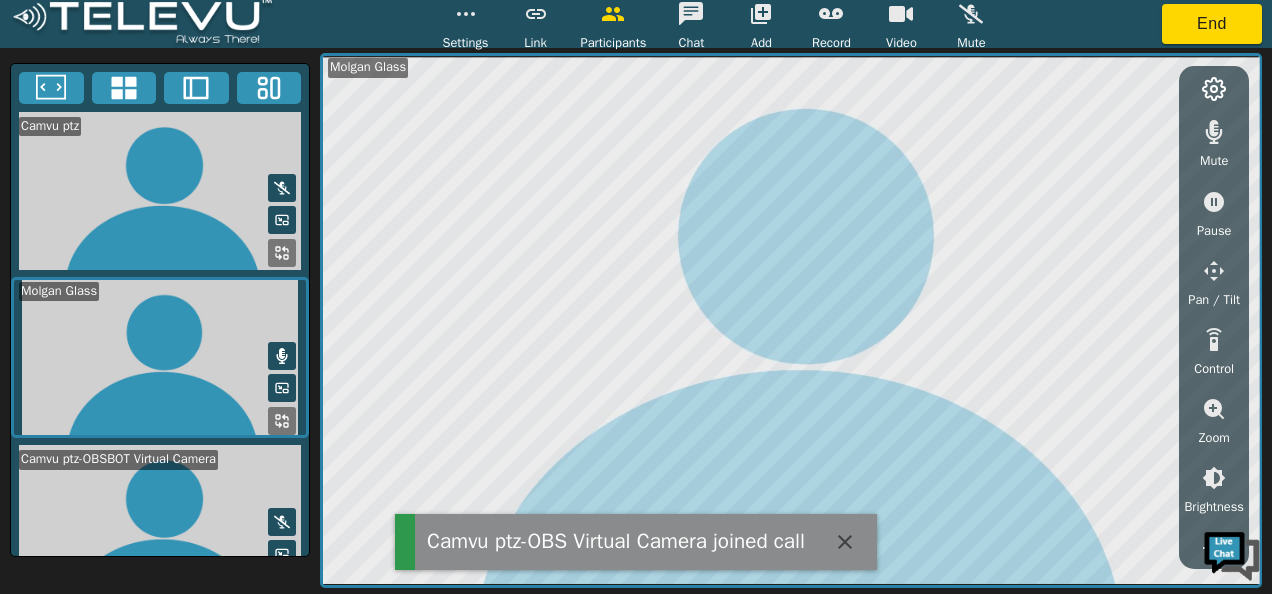 click 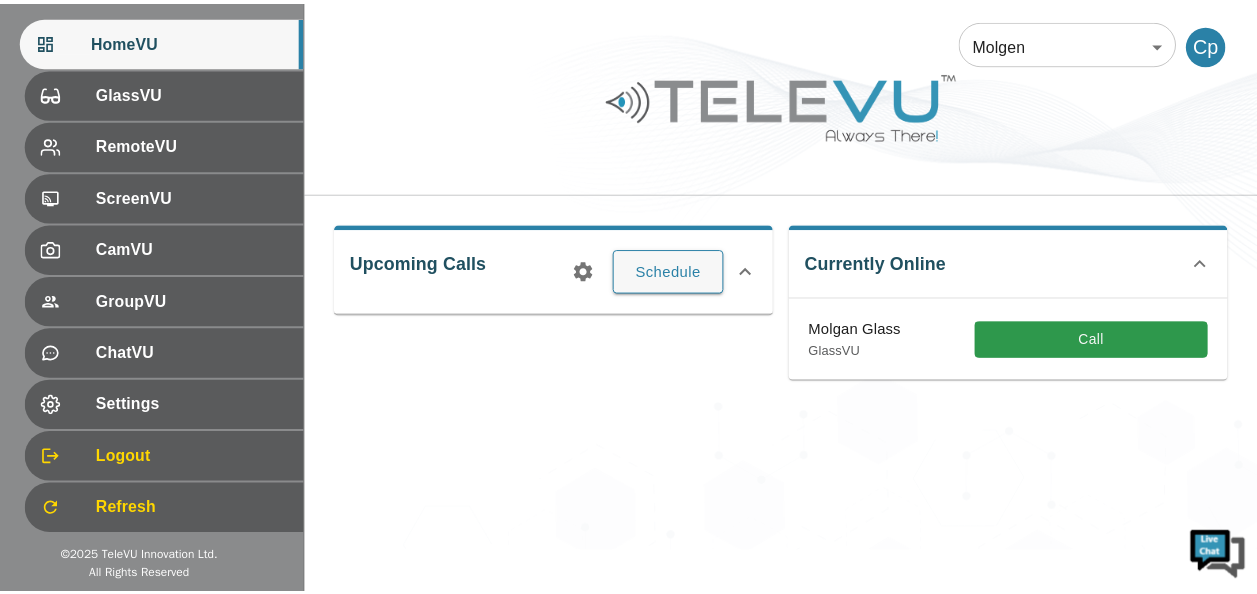 scroll, scrollTop: 238, scrollLeft: 0, axis: vertical 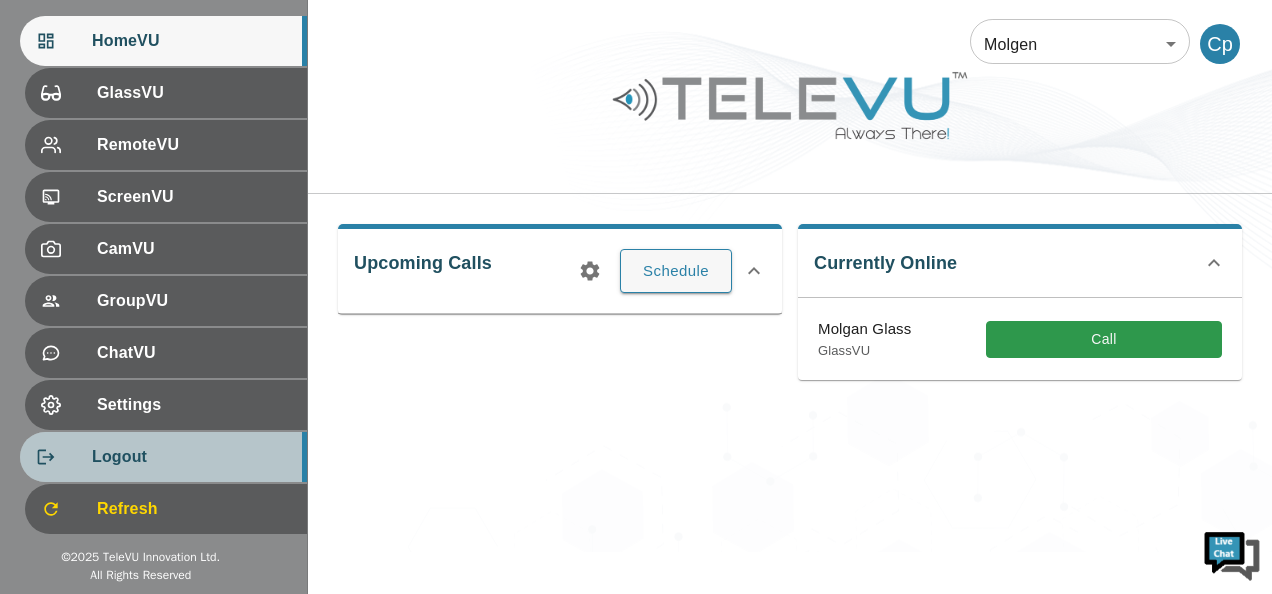 click on "Logout" at bounding box center (163, 457) 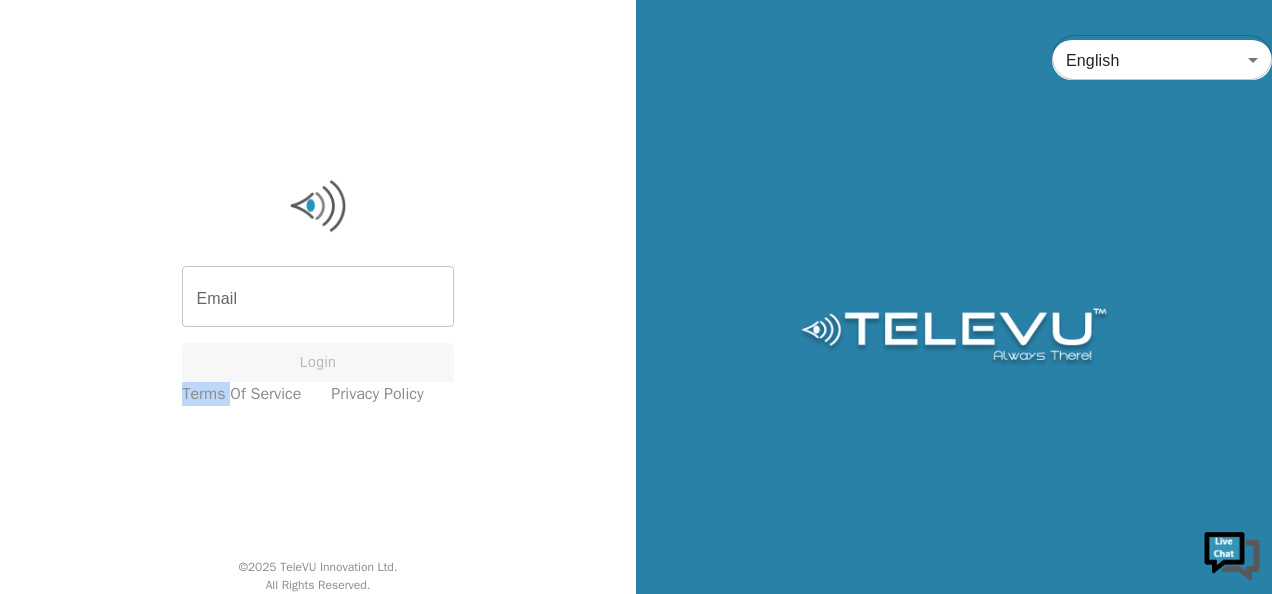 click on "Email Email Login Terms of Service Privacy Policy ©  2025   TeleVU Innovation Ltd. All Rights Reserved." at bounding box center [318, 297] 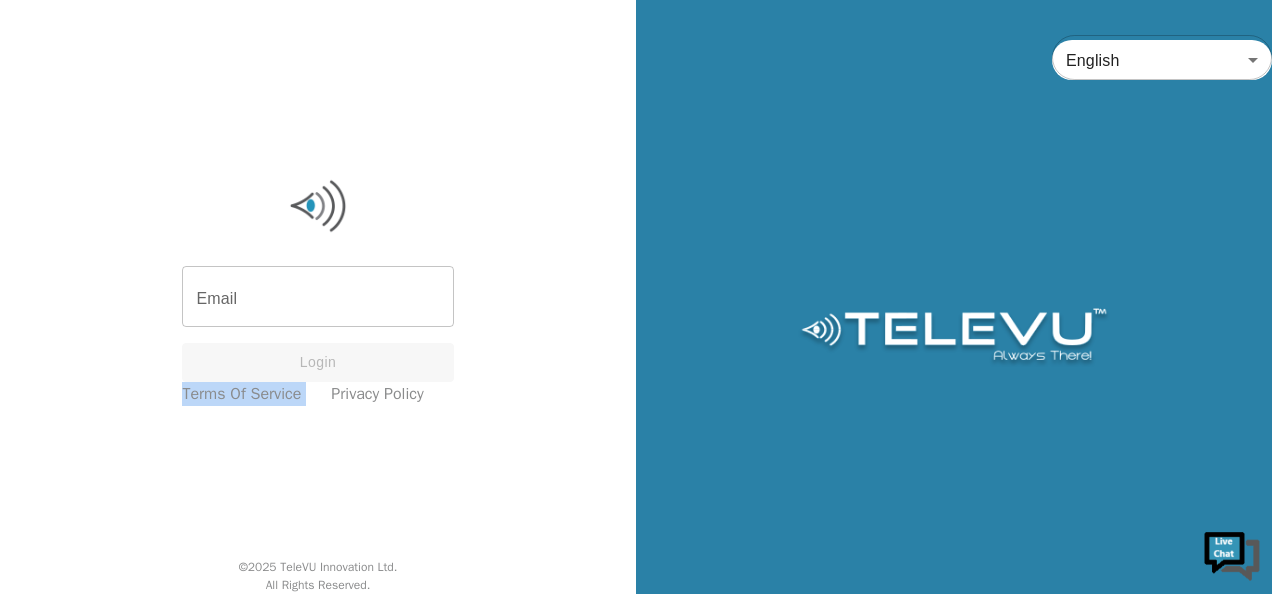 click on "Email Email Login Terms of Service Privacy Policy ©  2025   TeleVU Innovation Ltd. All Rights Reserved." at bounding box center [318, 297] 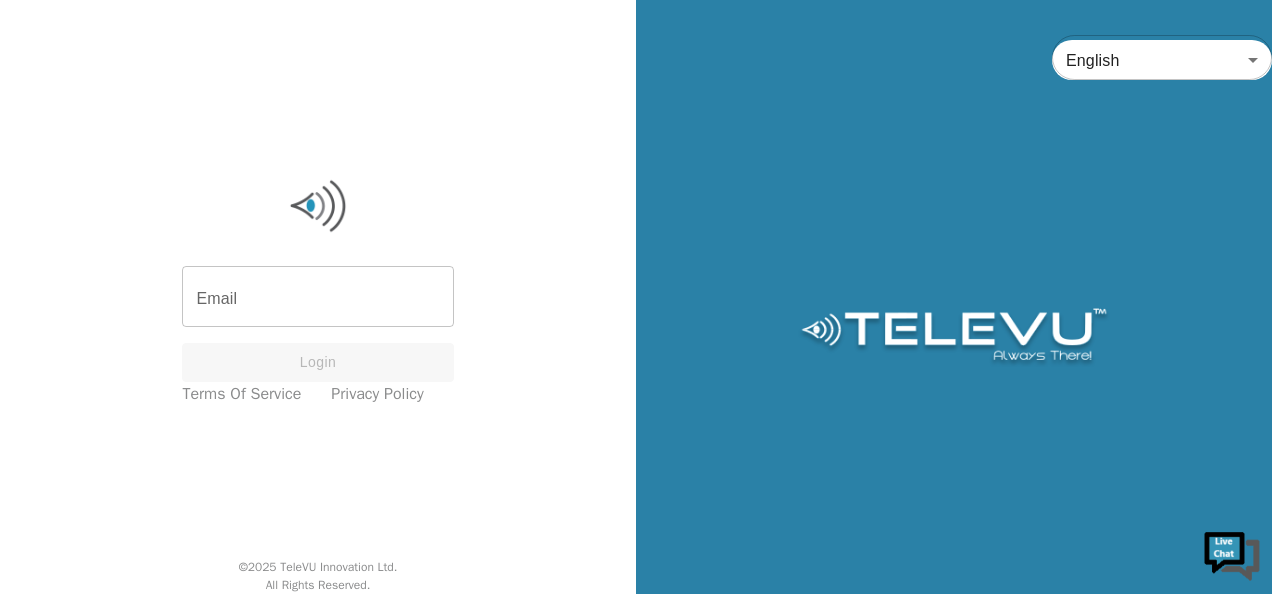drag, startPoint x: 146, startPoint y: 470, endPoint x: 381, endPoint y: 295, distance: 293.0017 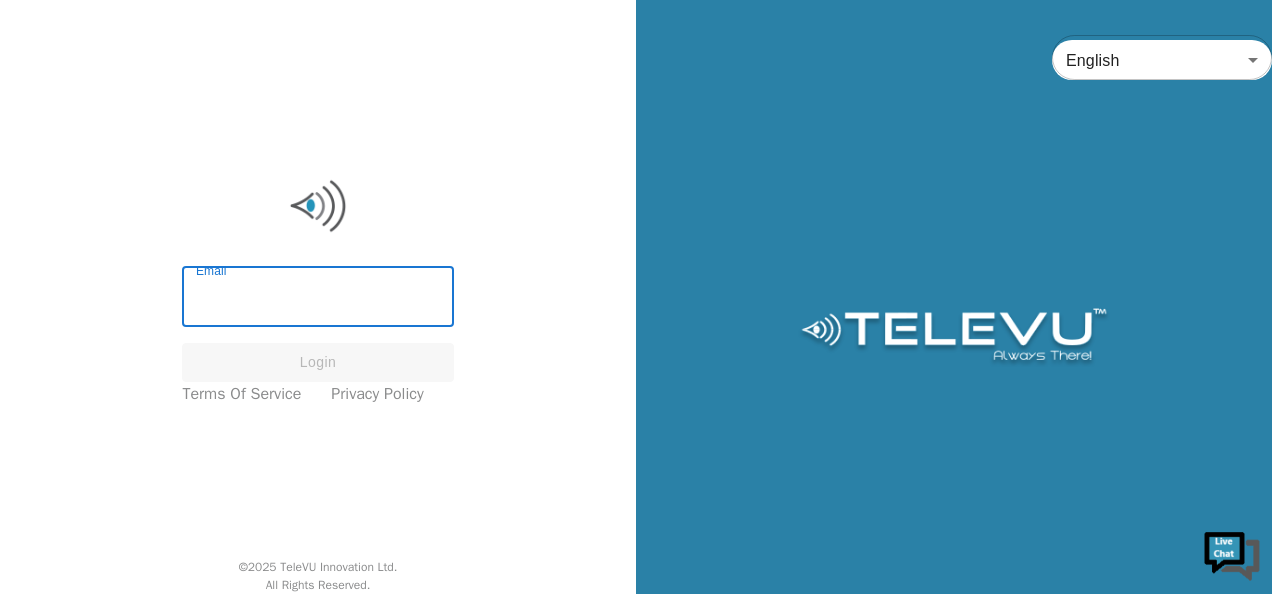 type on "[EMAIL]" 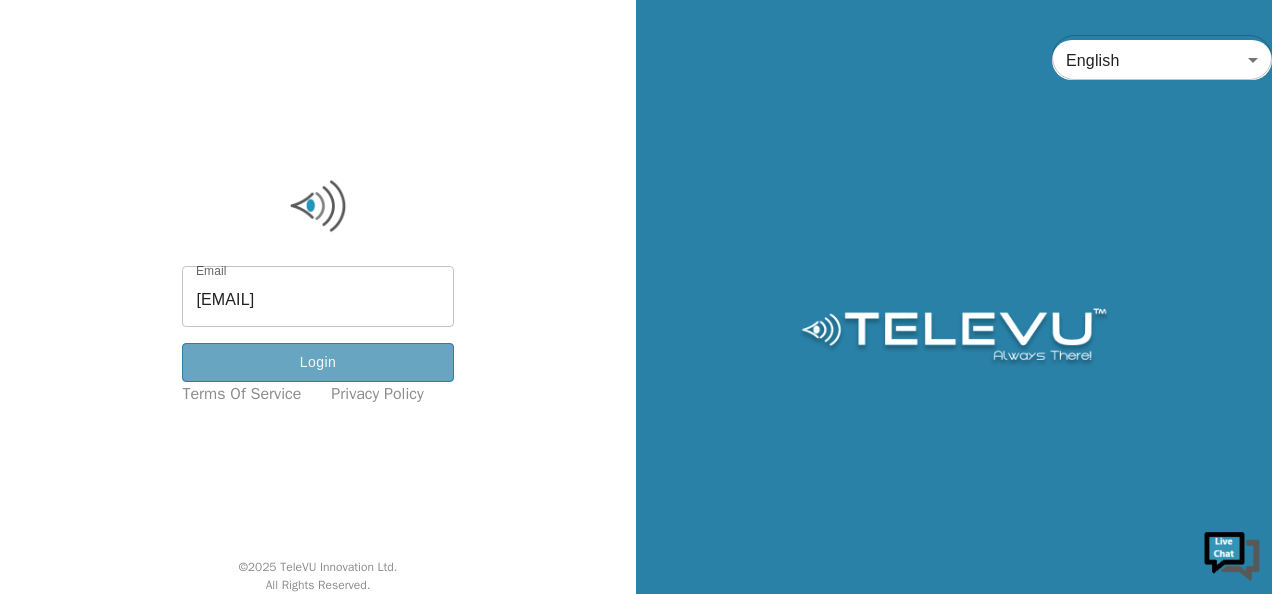 click on "Login" at bounding box center [317, 362] 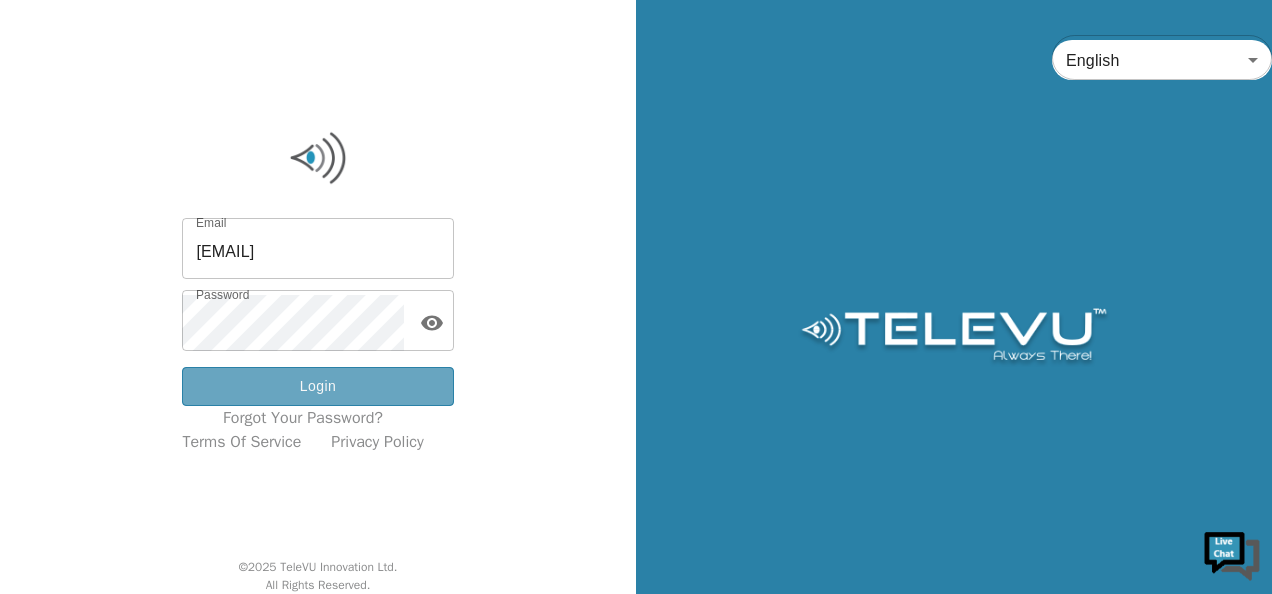 click on "Login" at bounding box center [317, 386] 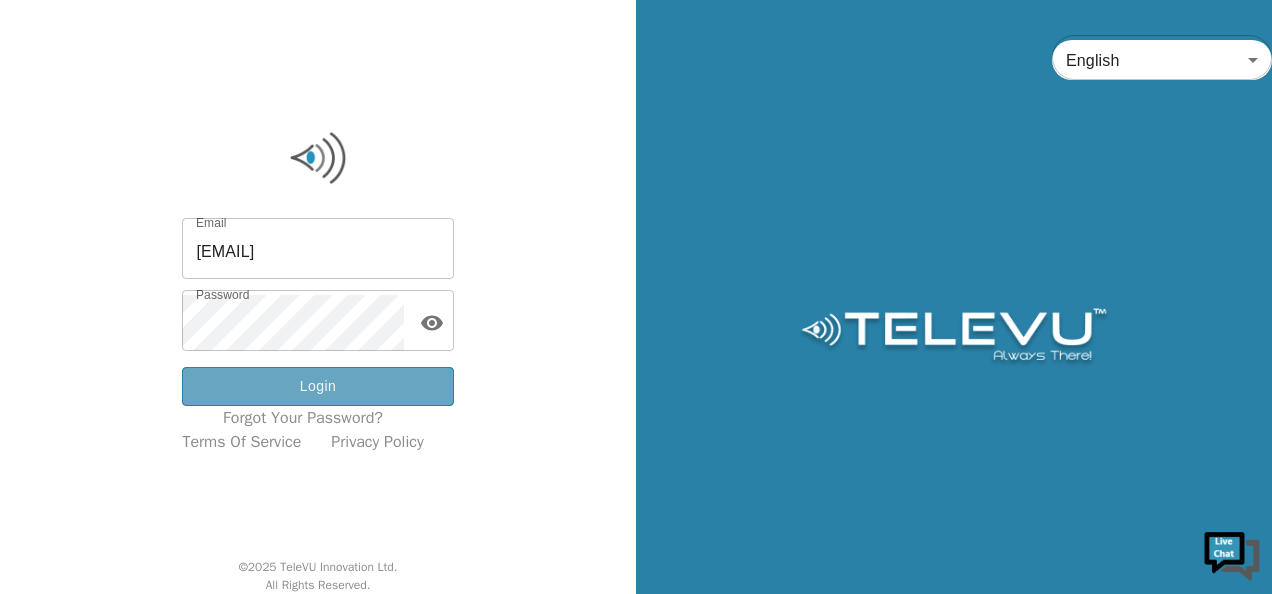 click on "Login" at bounding box center [317, 386] 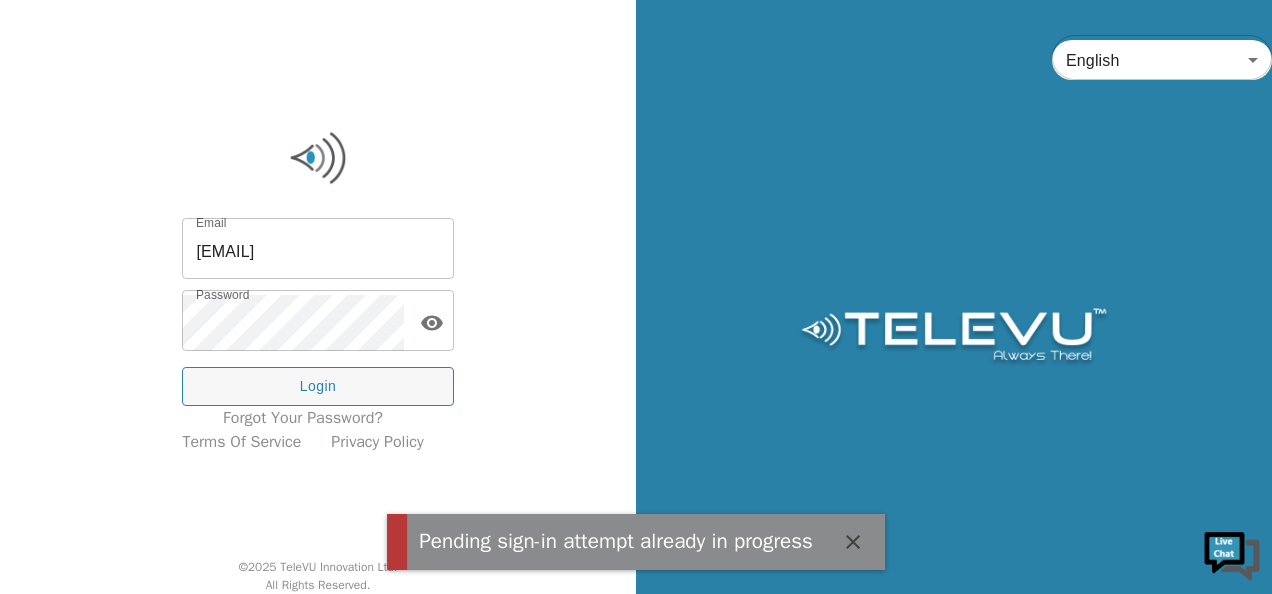 click 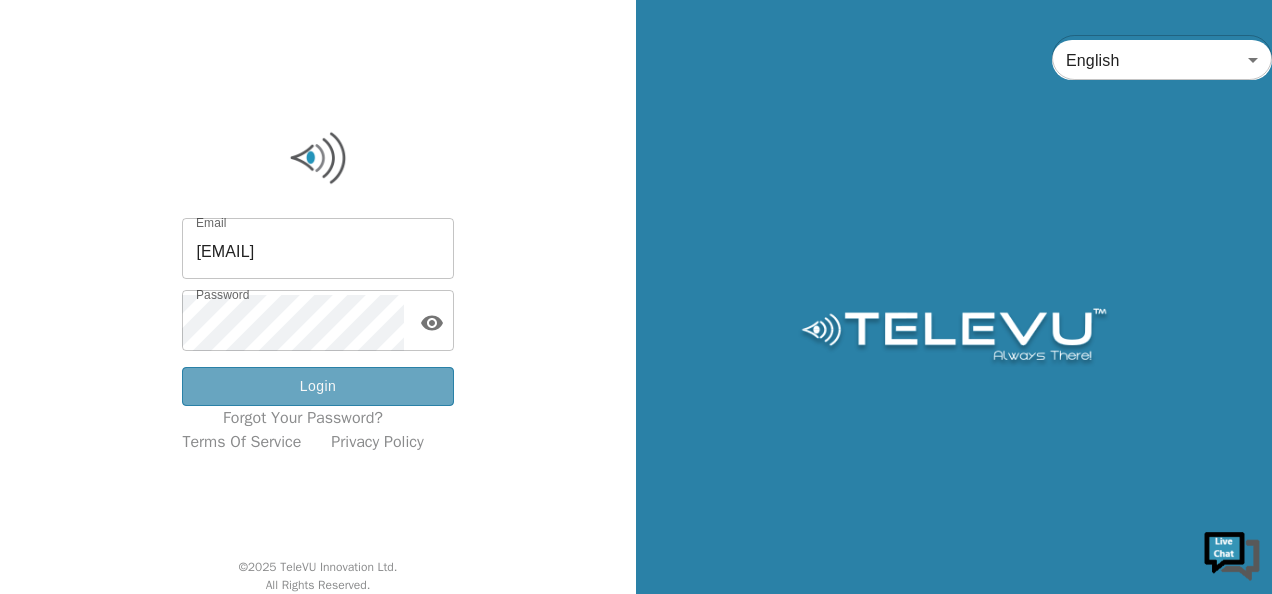 click on "Login" at bounding box center [317, 386] 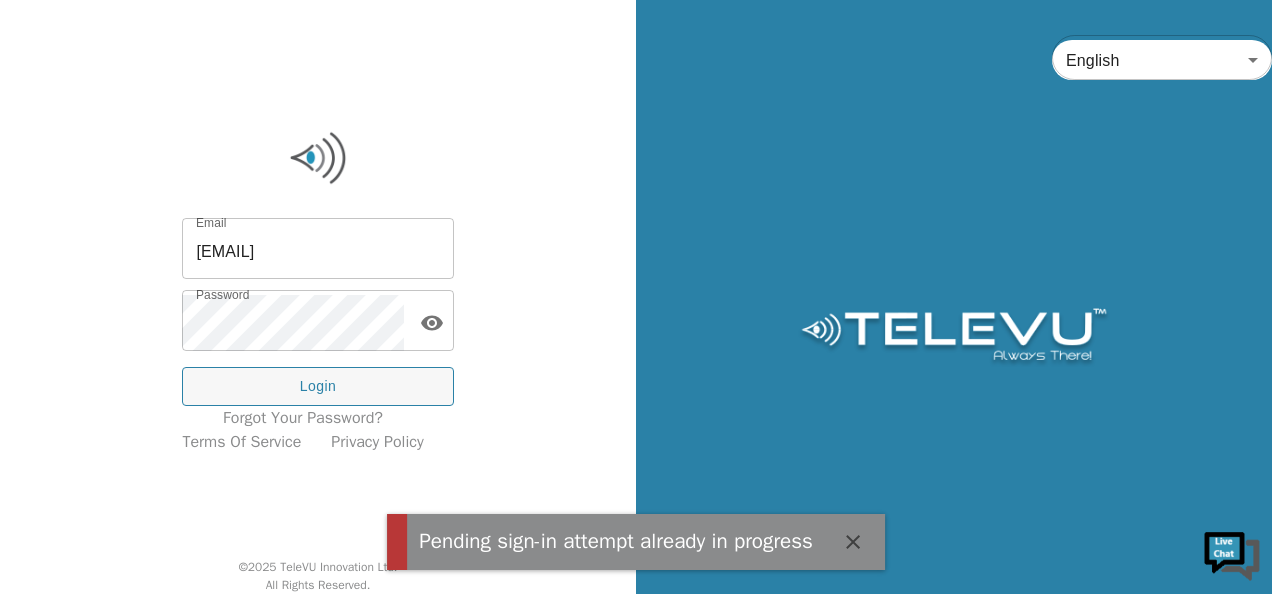 click on "Email [EMAIL] Email Password Password Login Forgot your password? Terms of Service Privacy Policy ©  2025   TeleVU Innovation Ltd. All Rights Reserved." at bounding box center (318, 297) 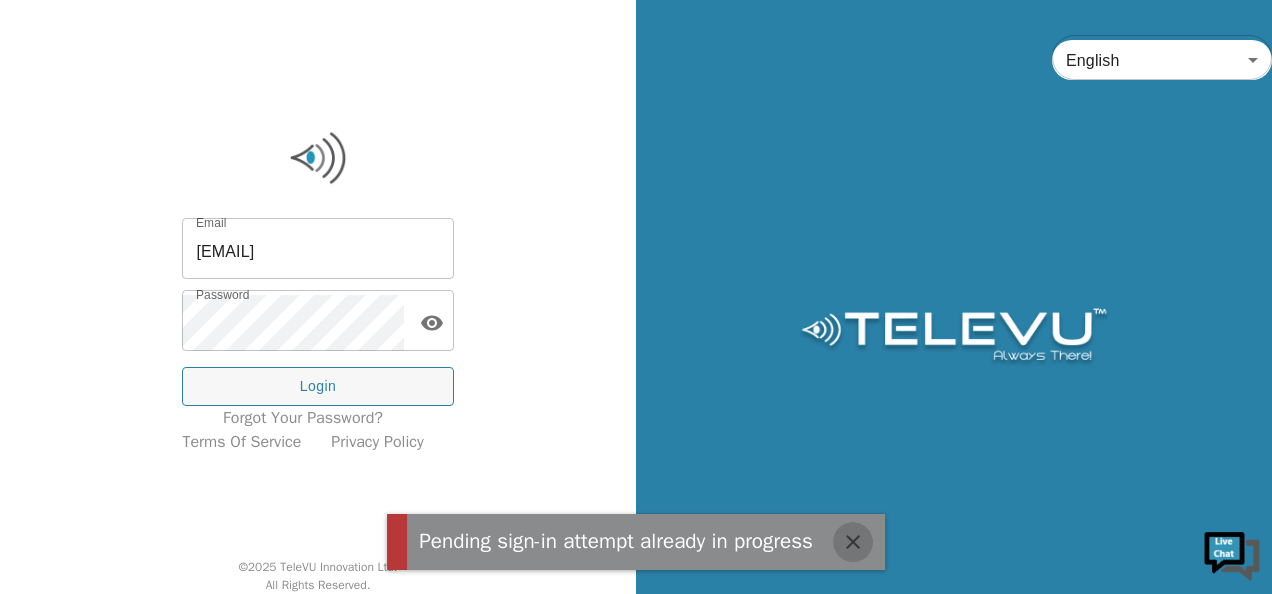click 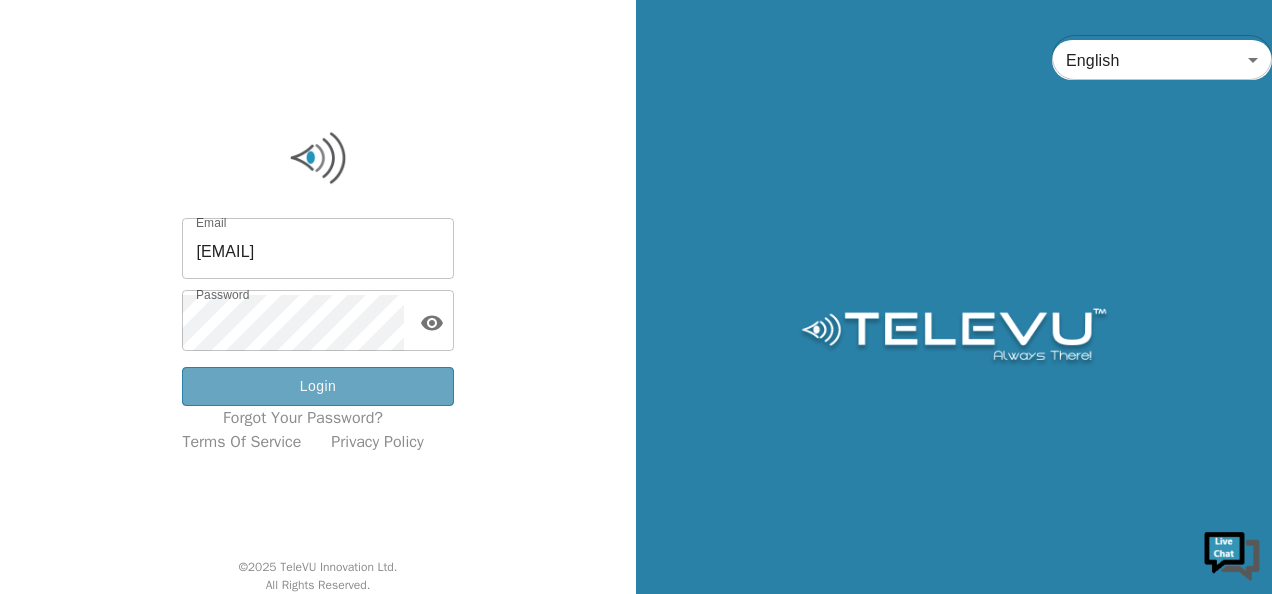 click on "Login" at bounding box center [317, 386] 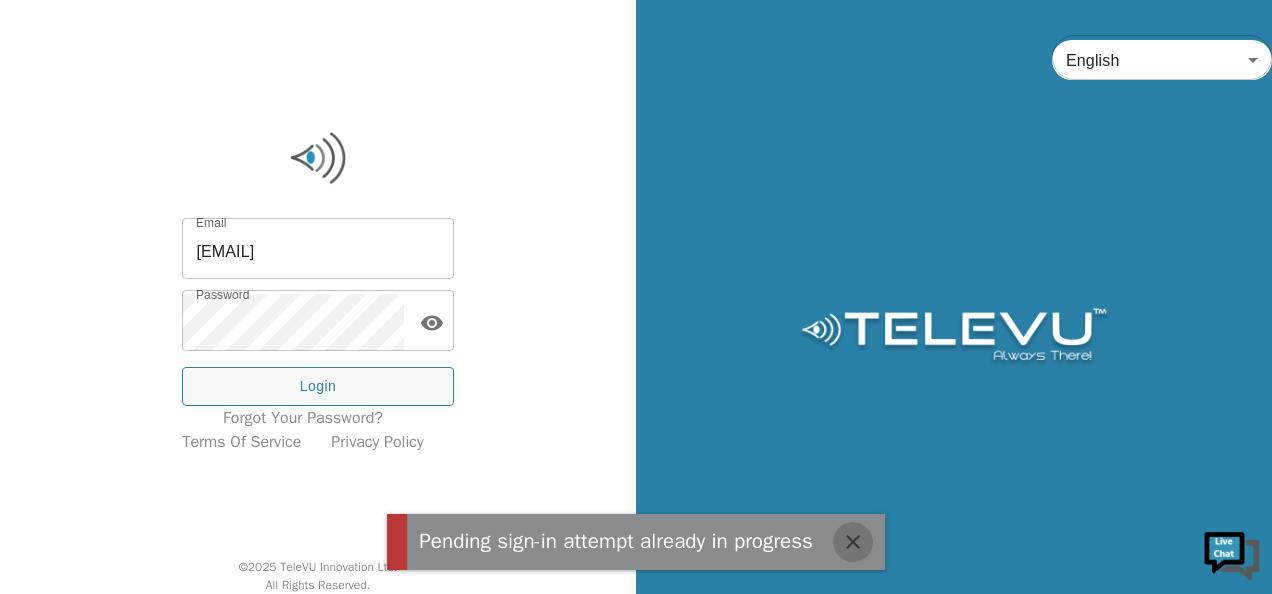 click 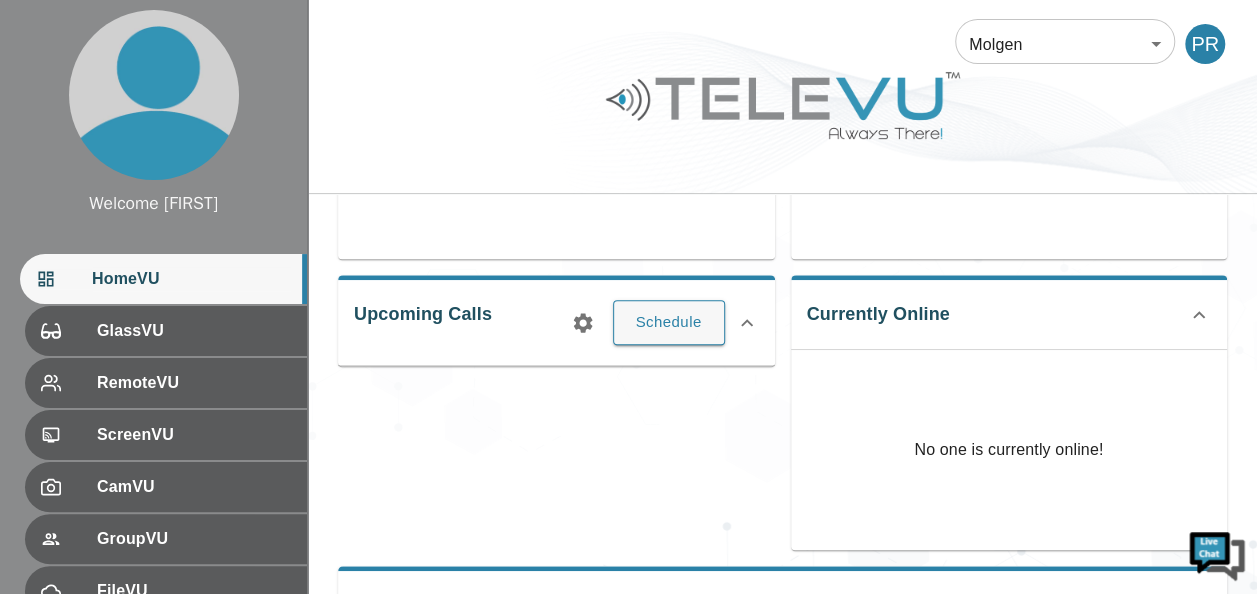 scroll, scrollTop: 240, scrollLeft: 0, axis: vertical 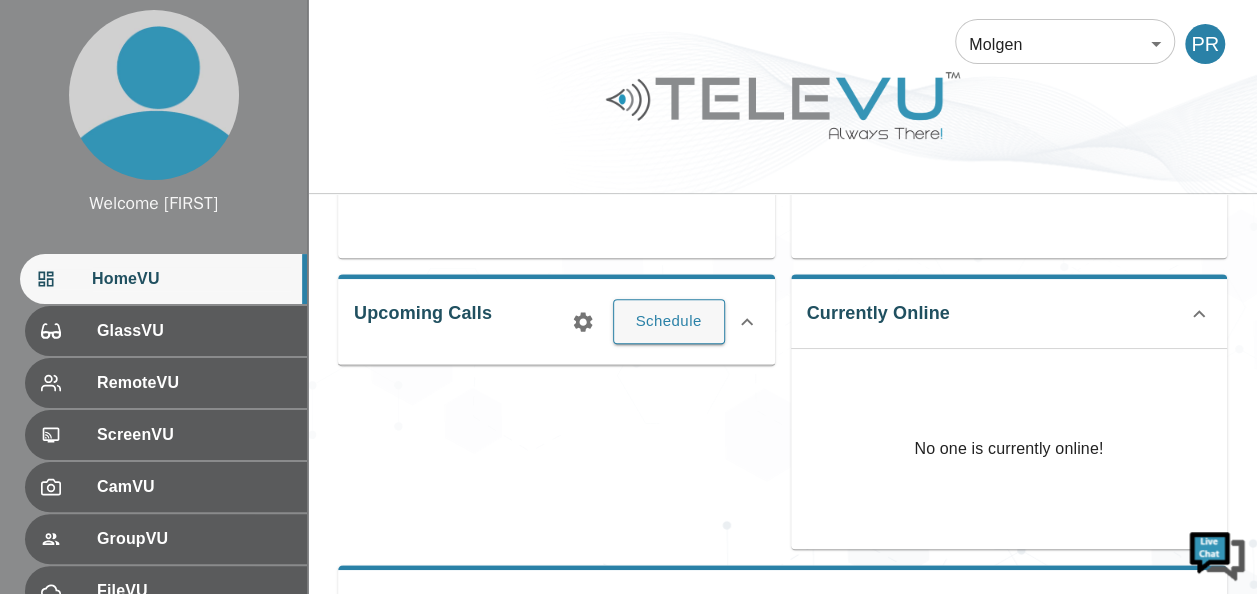click 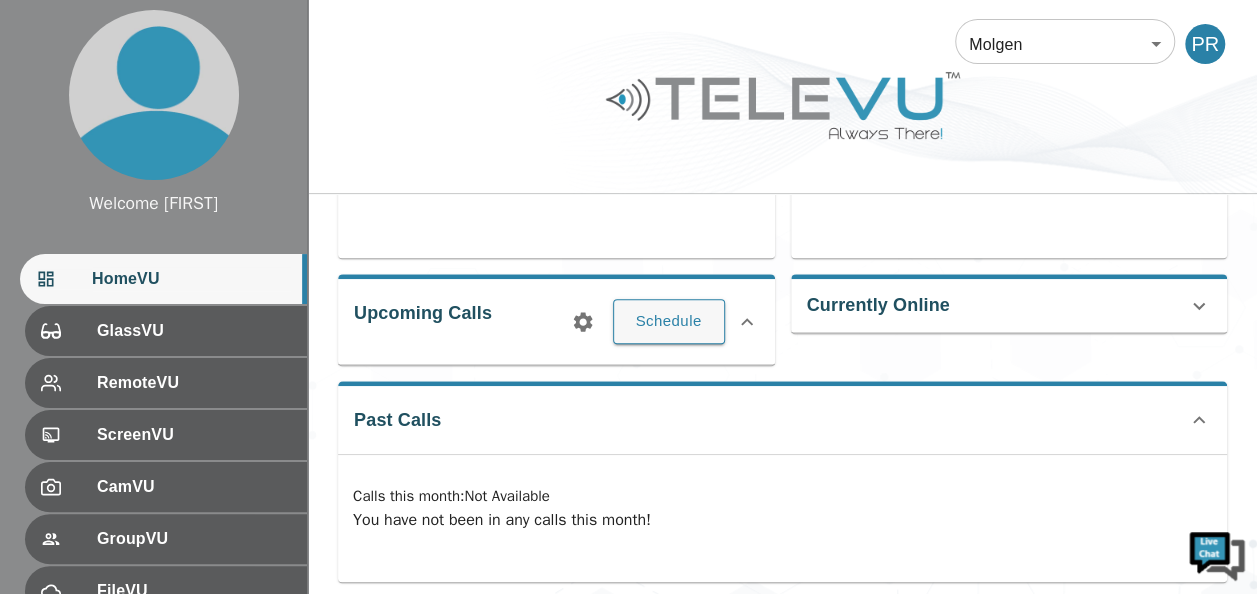 click 